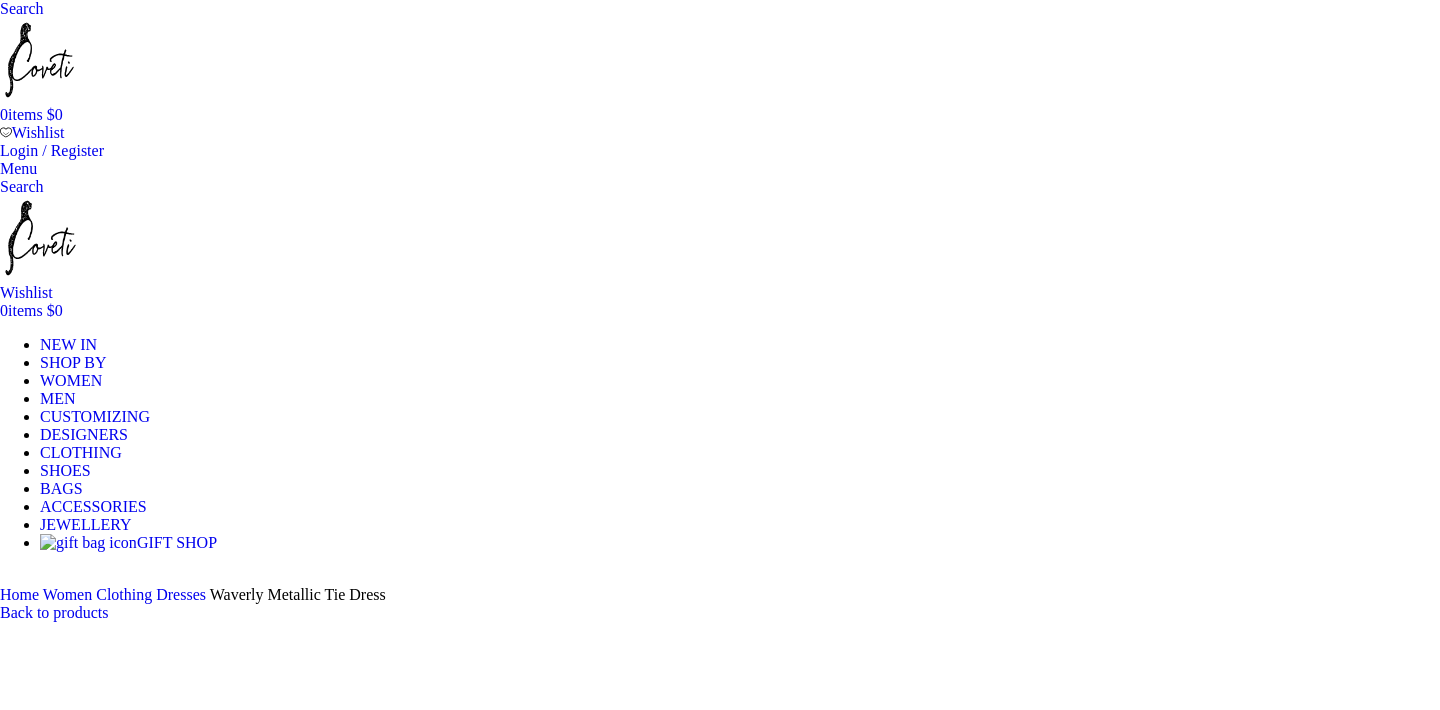 scroll, scrollTop: 0, scrollLeft: 0, axis: both 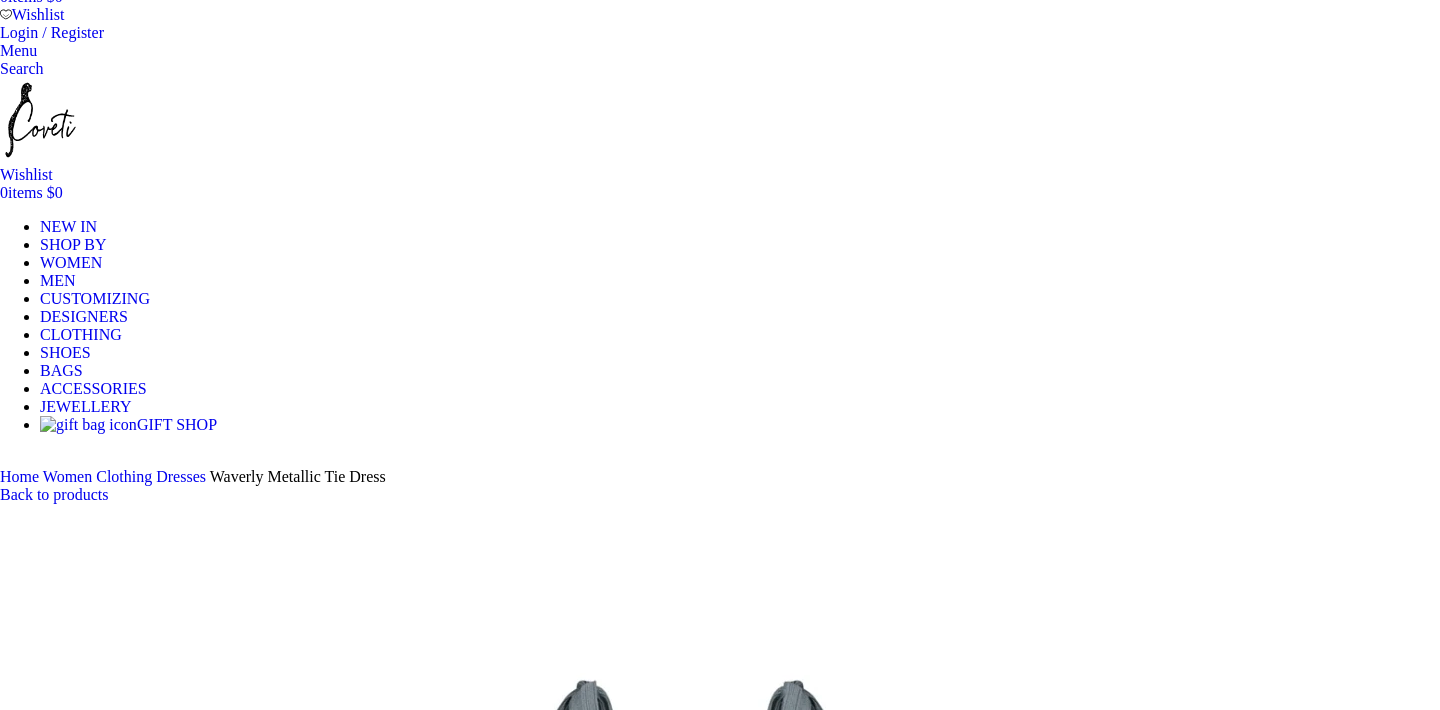 click at bounding box center (310, 8885) 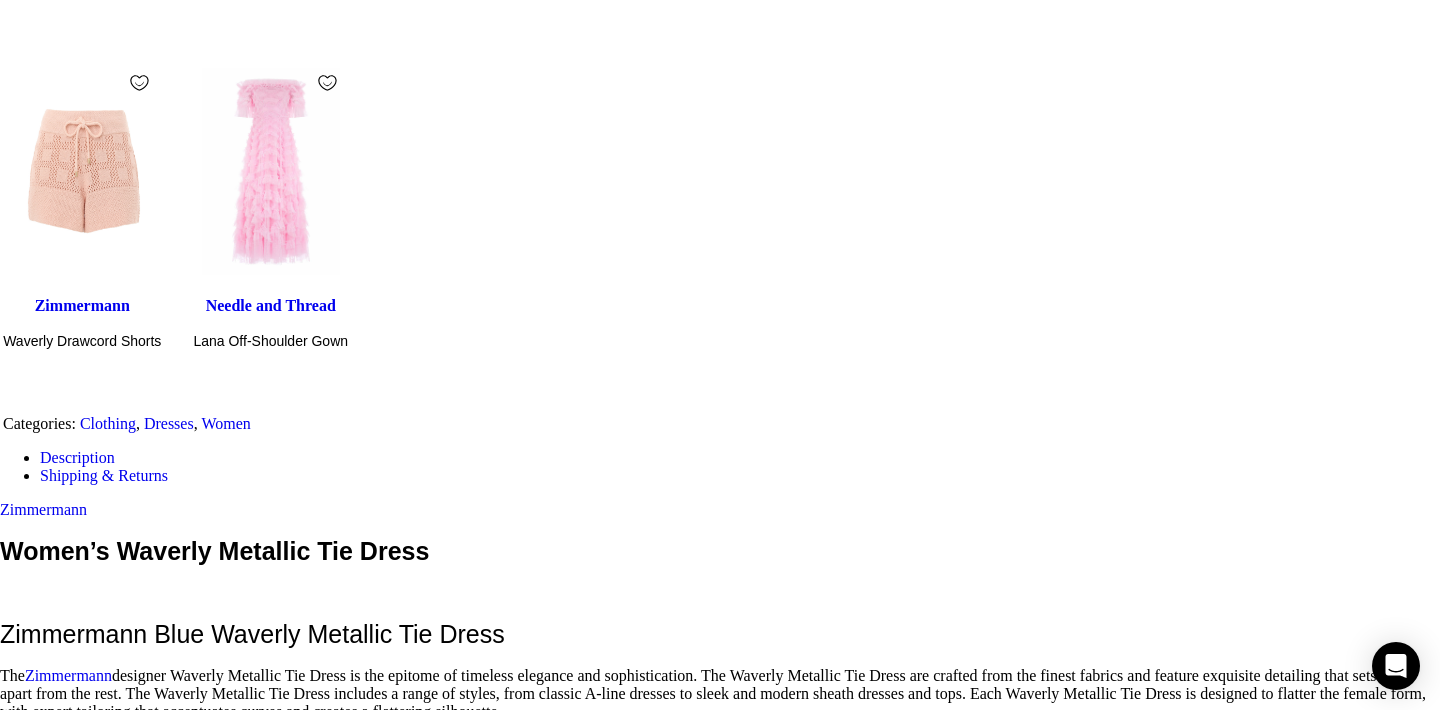scroll, scrollTop: 3094, scrollLeft: 0, axis: vertical 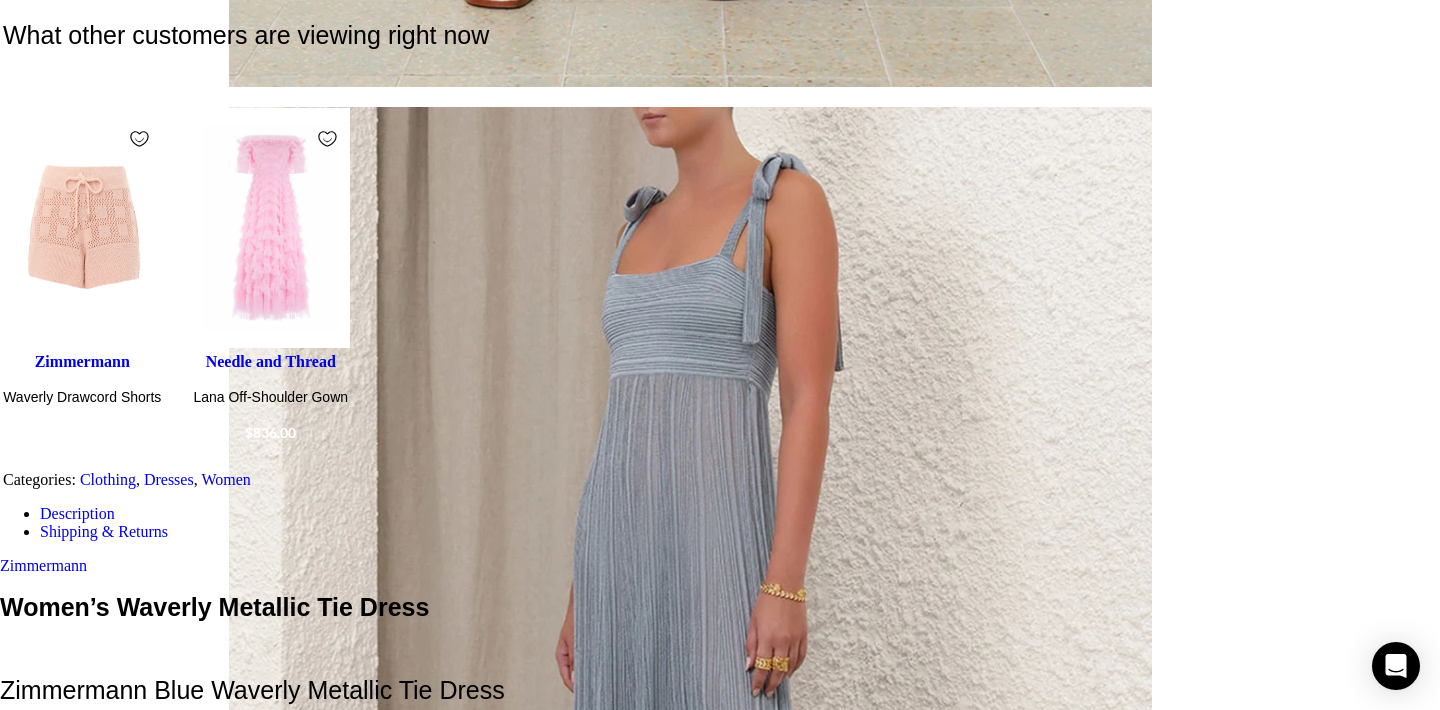 click at bounding box center (1416, 2317) 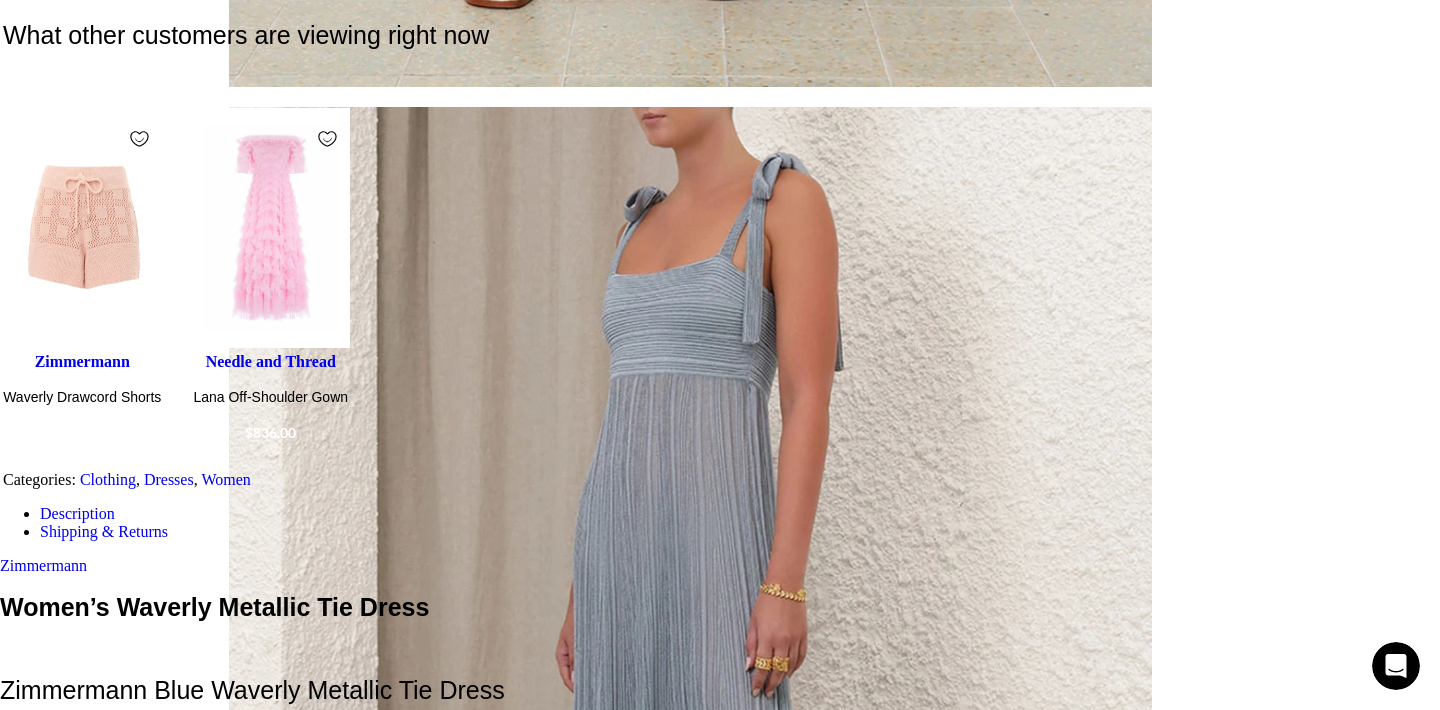 scroll, scrollTop: 0, scrollLeft: 0, axis: both 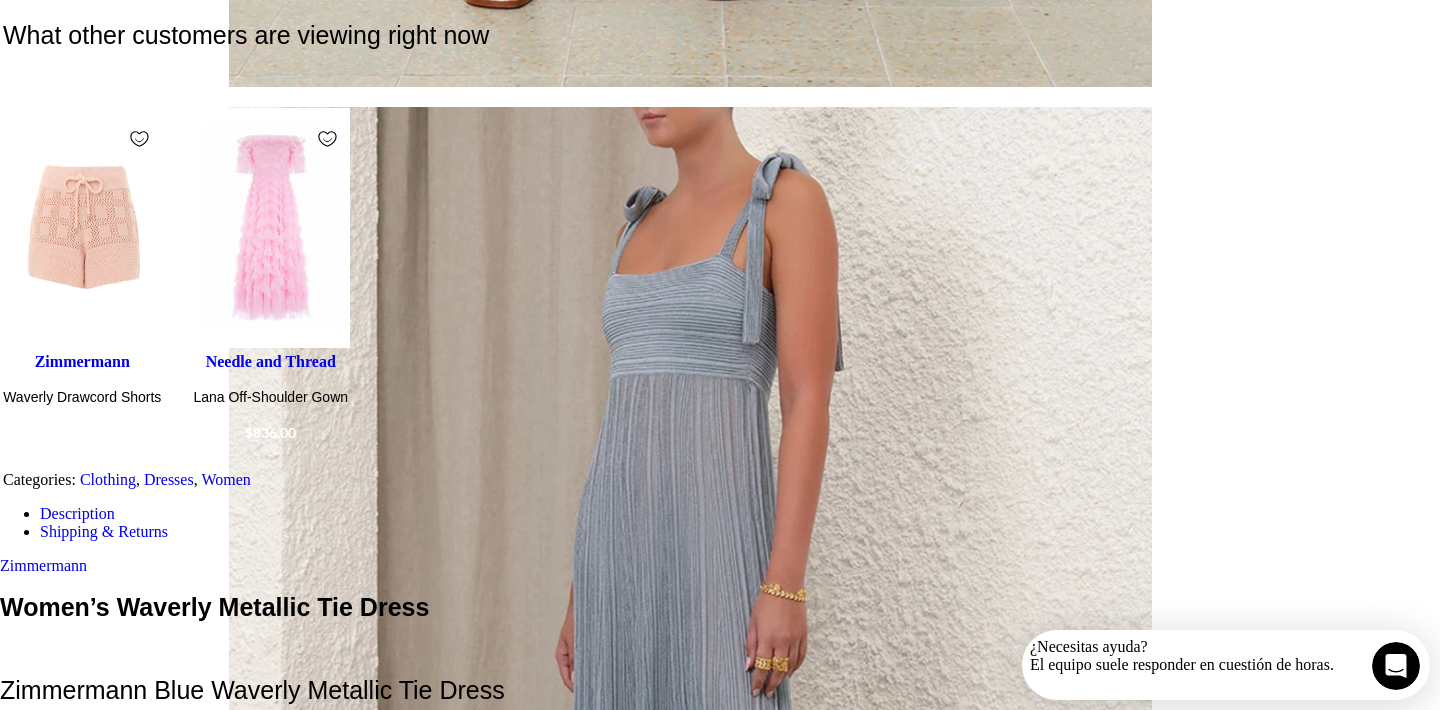 click at bounding box center (840, 2255) 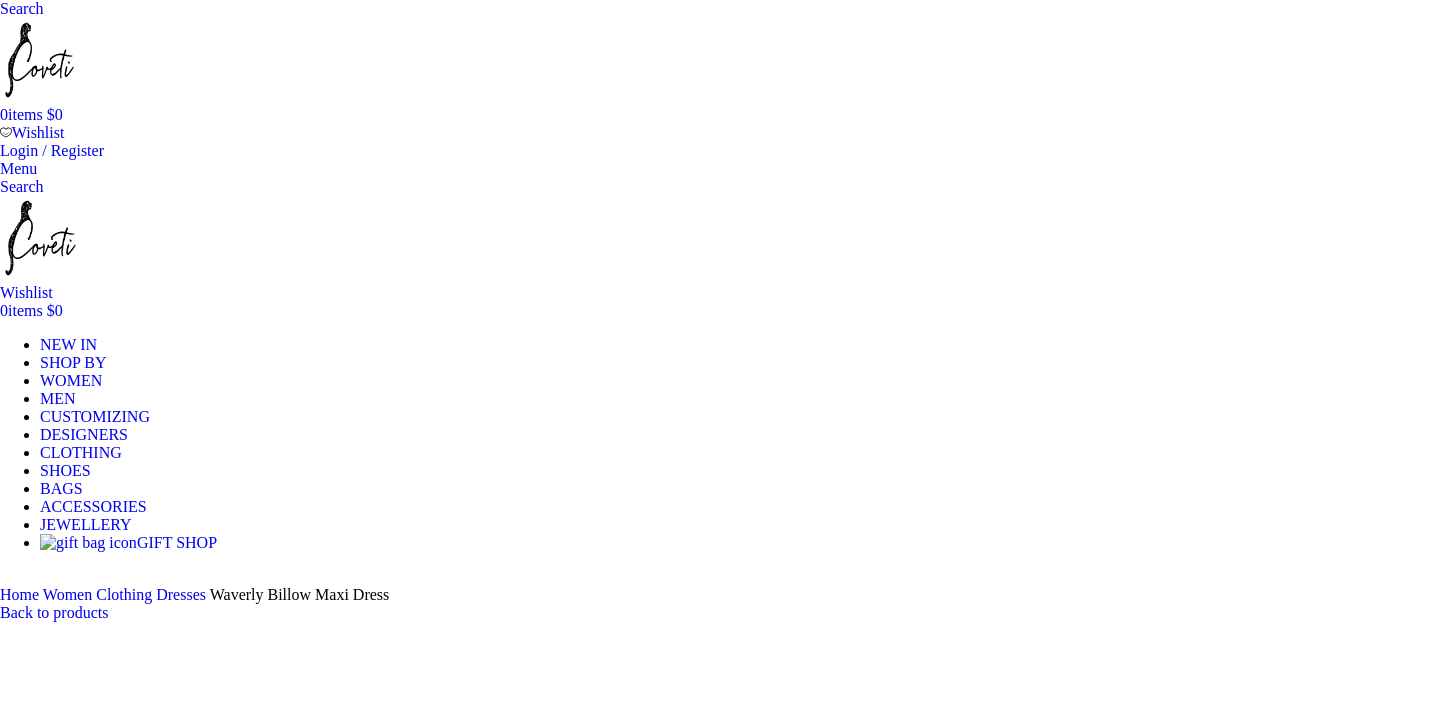 scroll, scrollTop: 663, scrollLeft: 0, axis: vertical 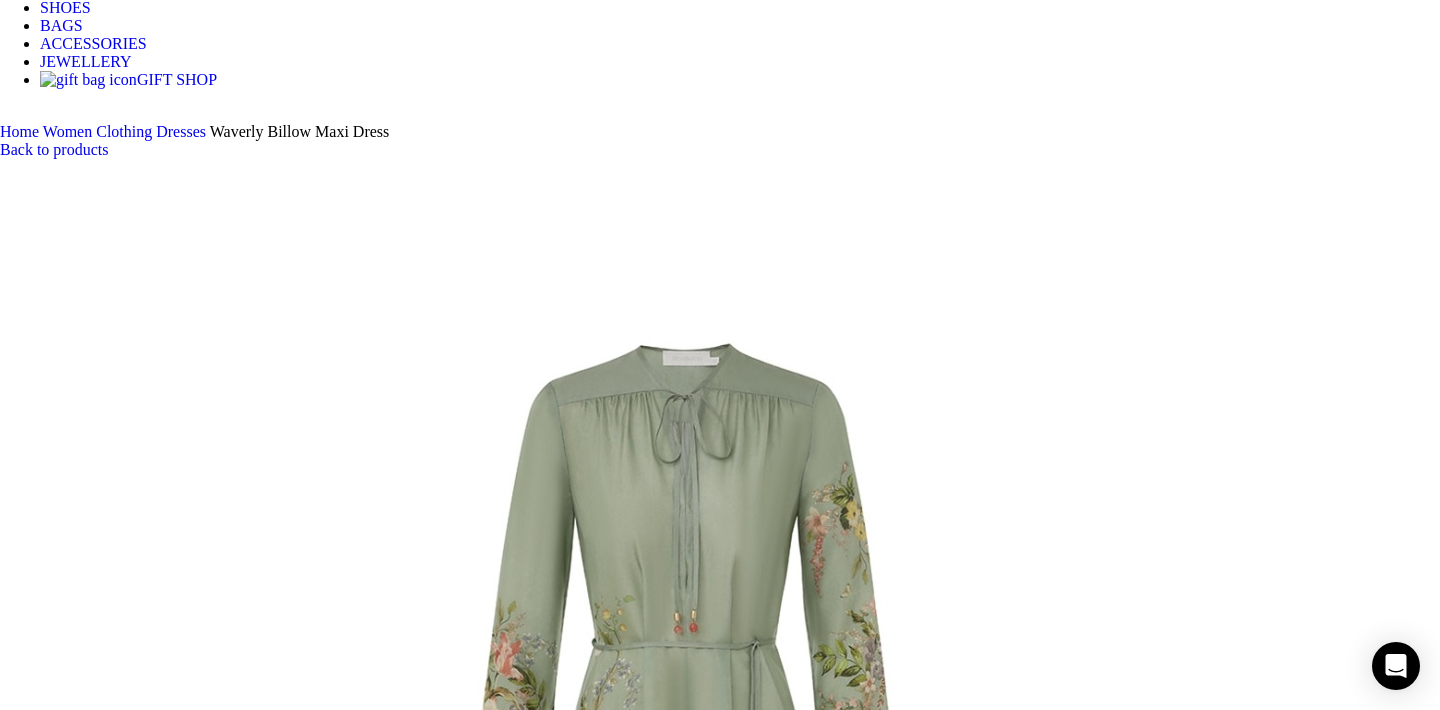 click at bounding box center [310, 1548] 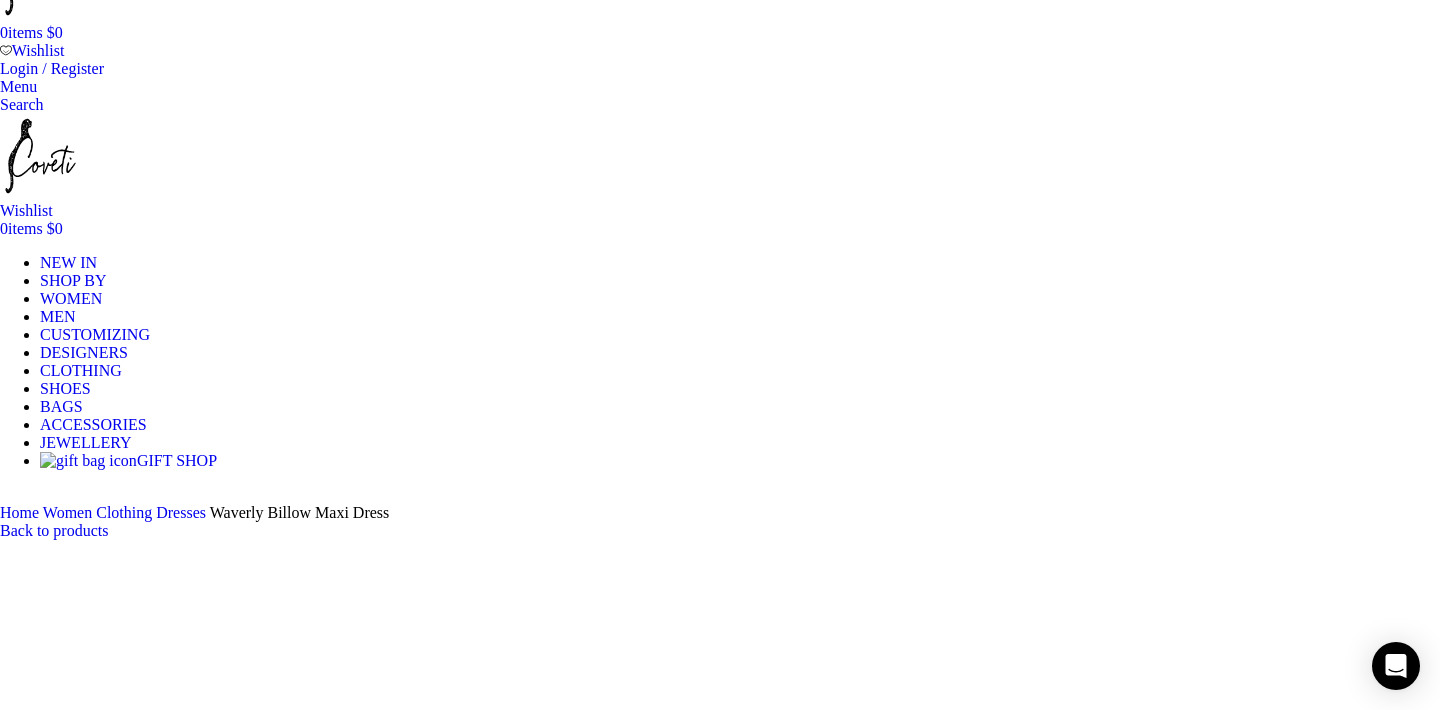 scroll, scrollTop: 6, scrollLeft: 0, axis: vertical 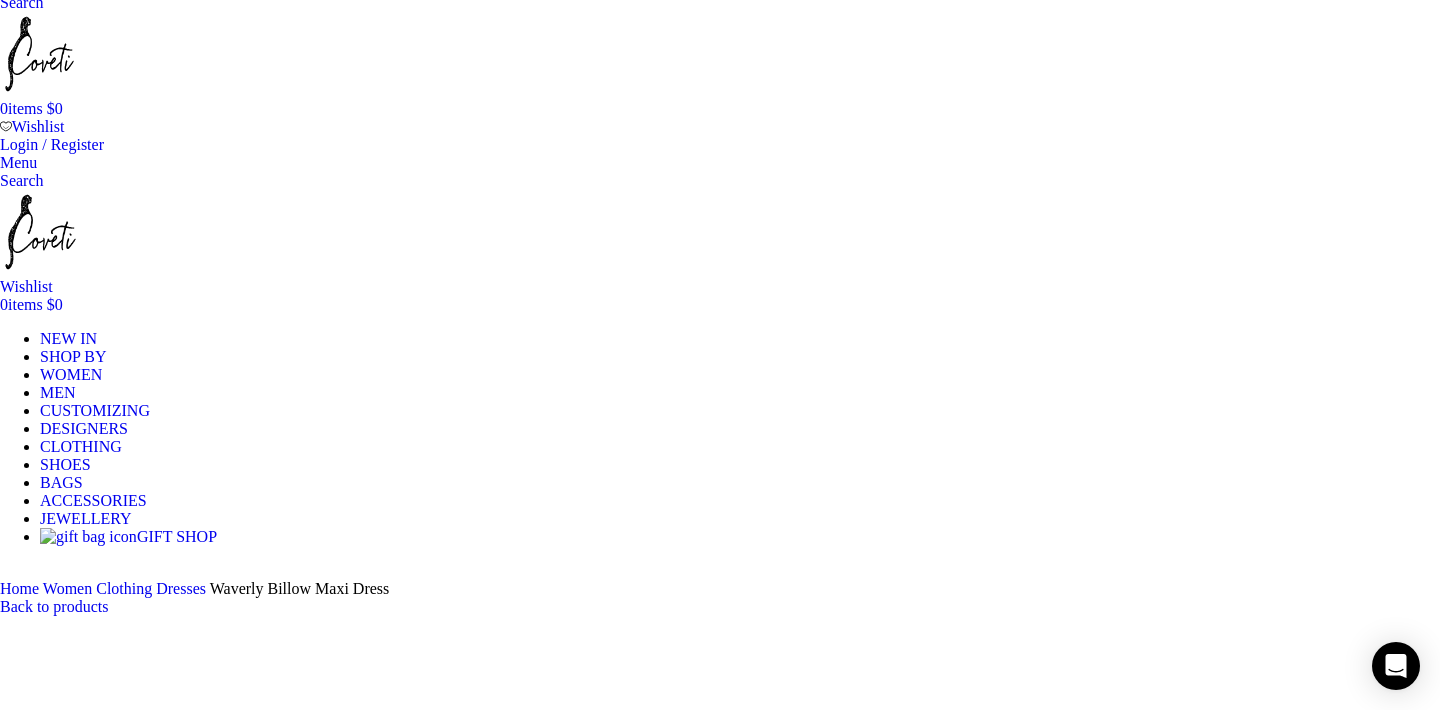 click on "Size Guide" at bounding box center [32, 2766] 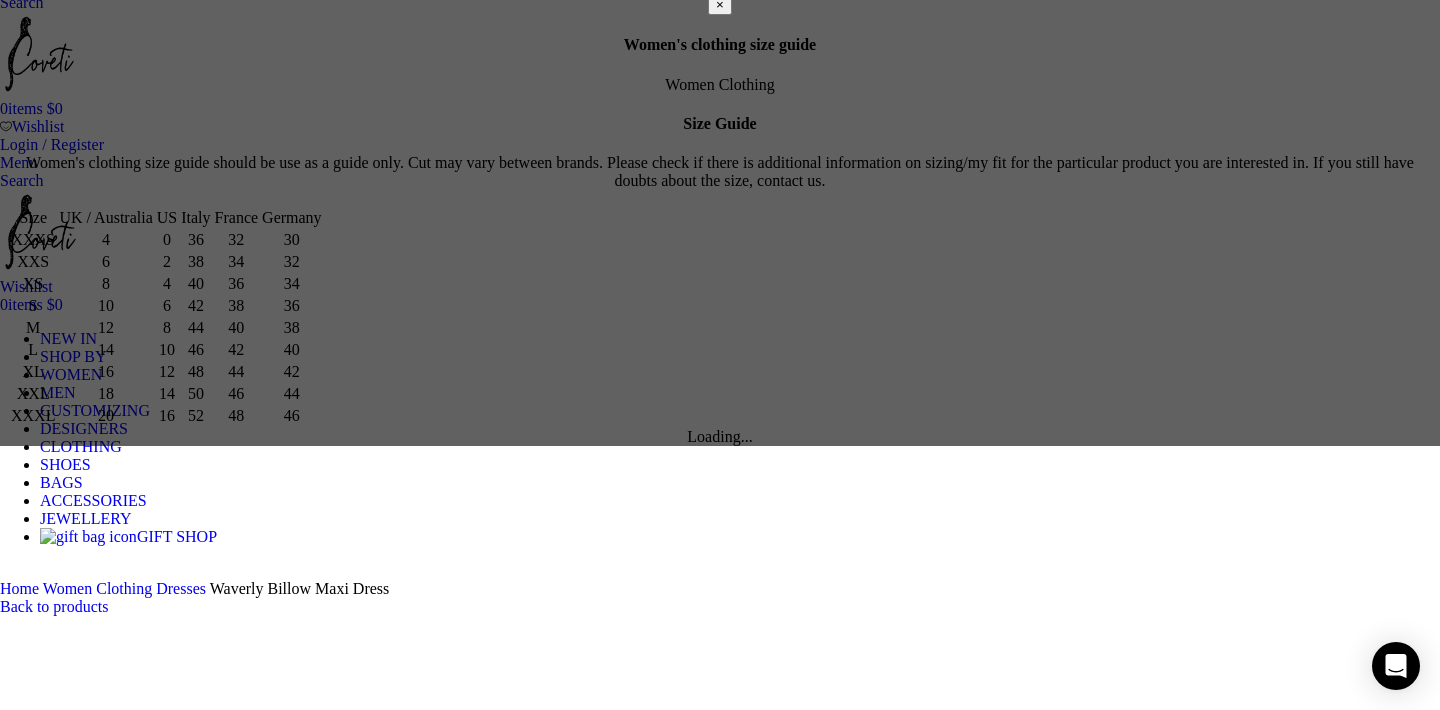 scroll, scrollTop: 69, scrollLeft: 0, axis: vertical 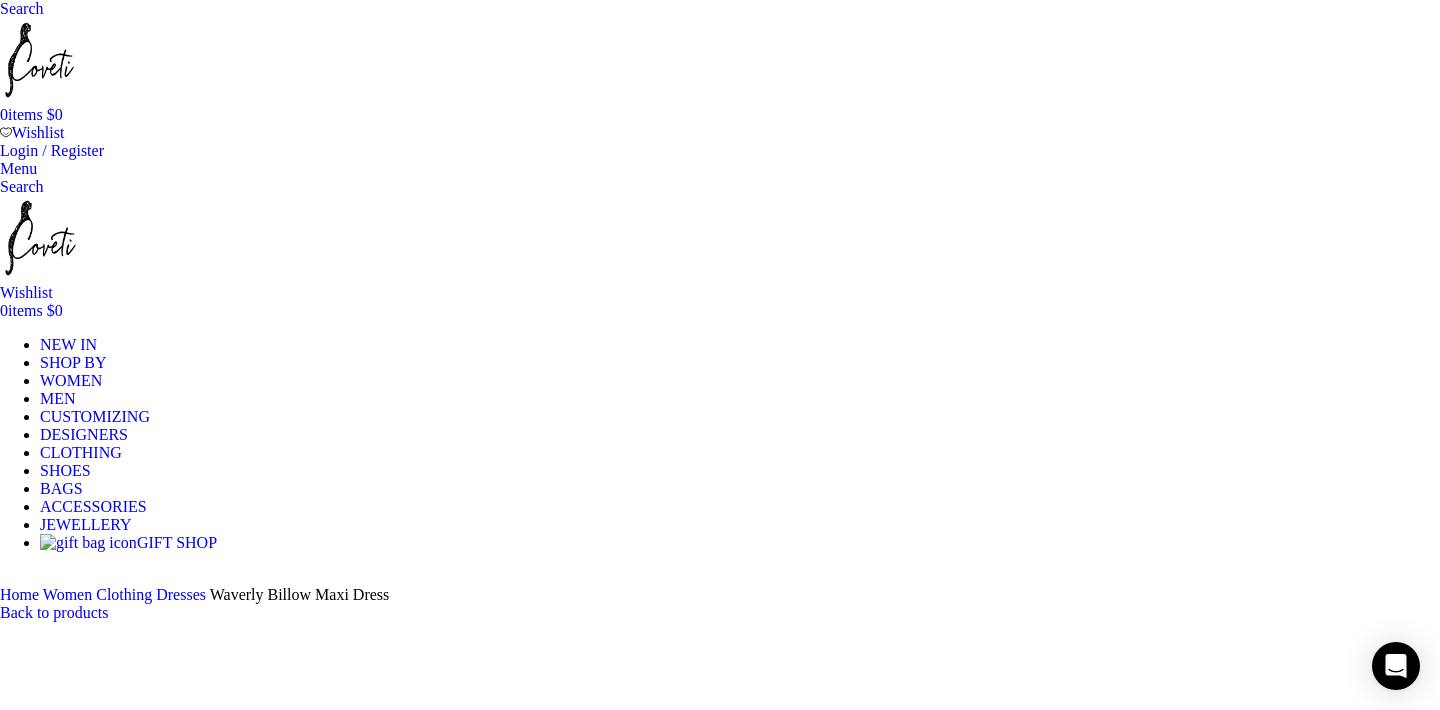 select on "8-uk" 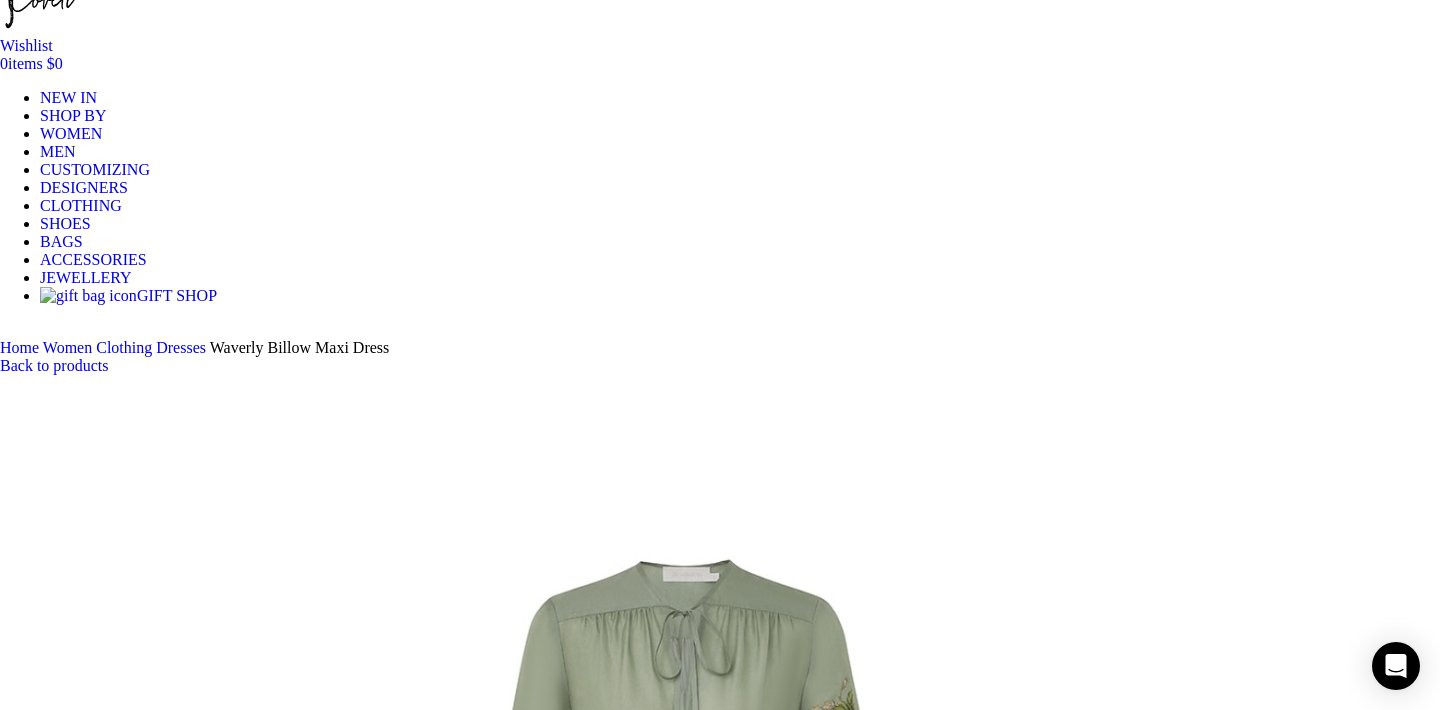 scroll, scrollTop: 253, scrollLeft: 0, axis: vertical 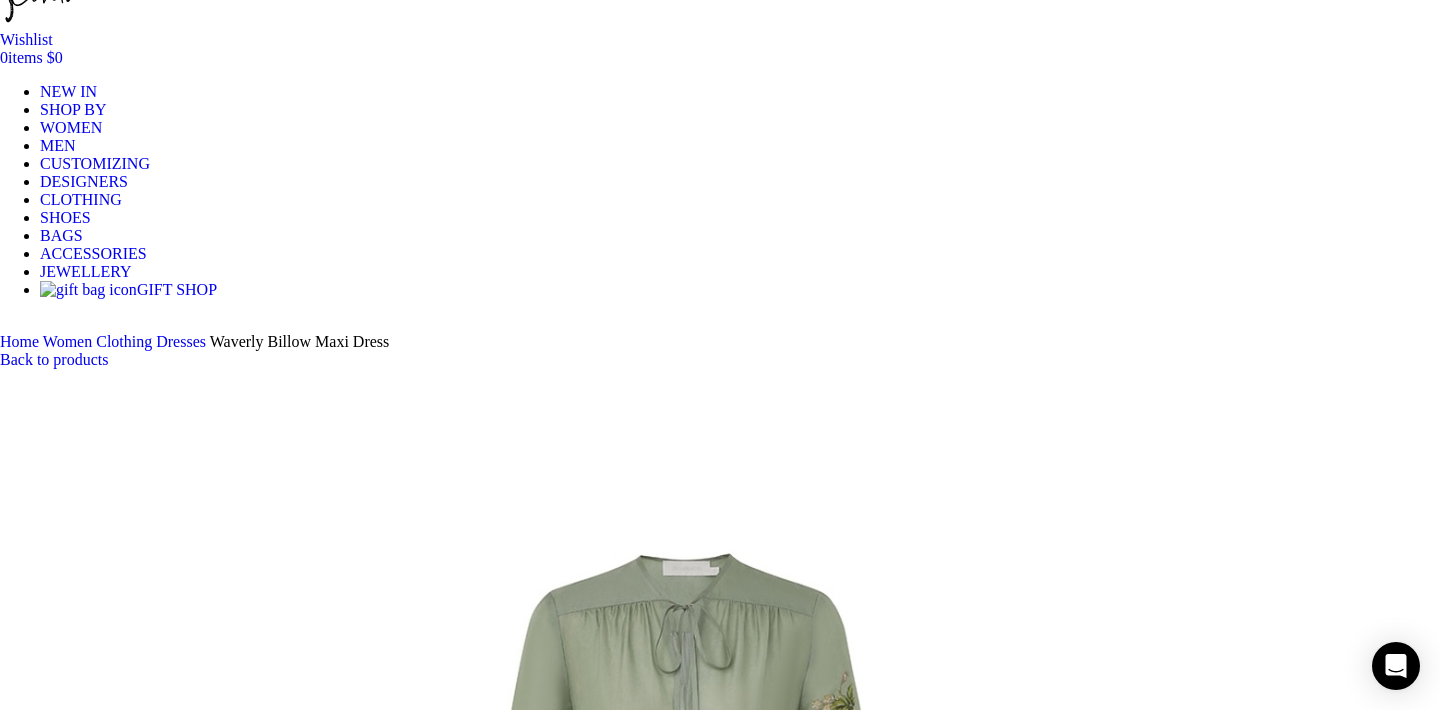 click on "Add to cart" at bounding box center (50, 2581) 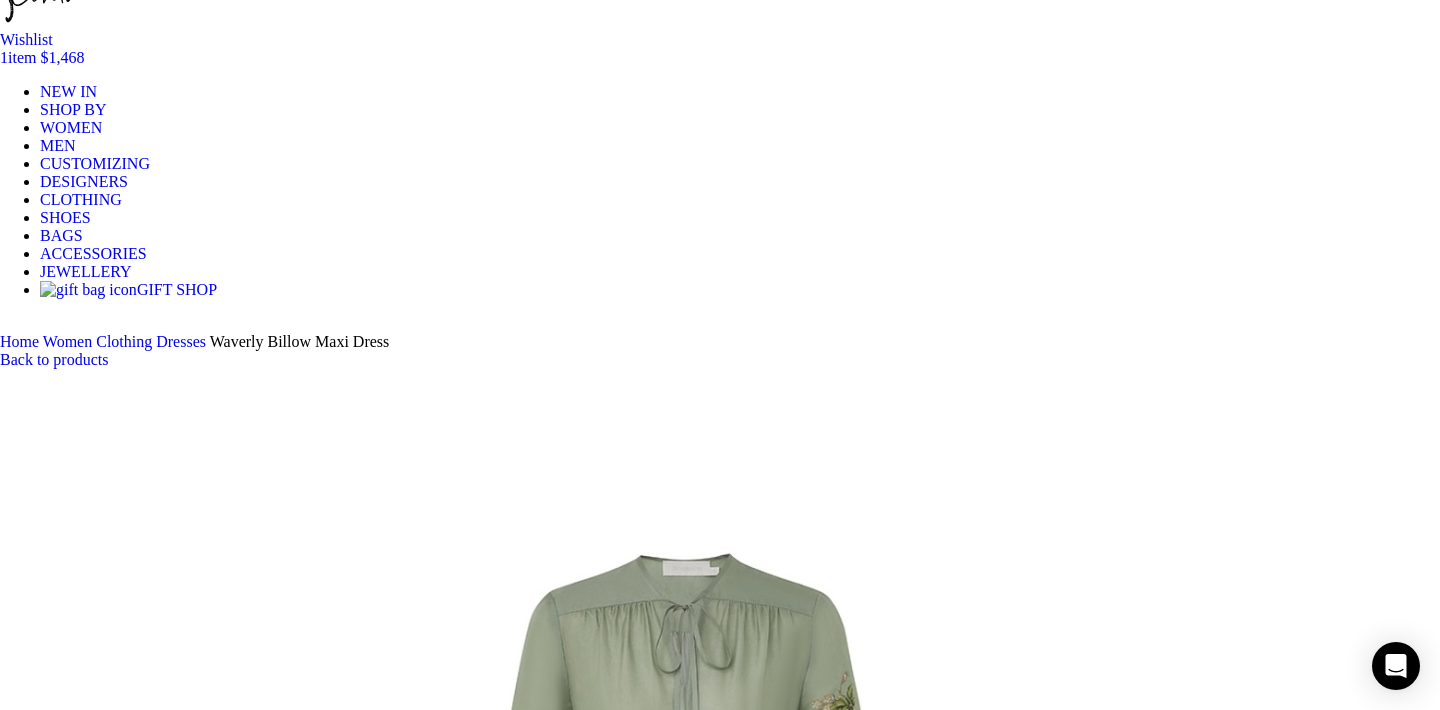 click on "Show" at bounding box center (58, 12333) 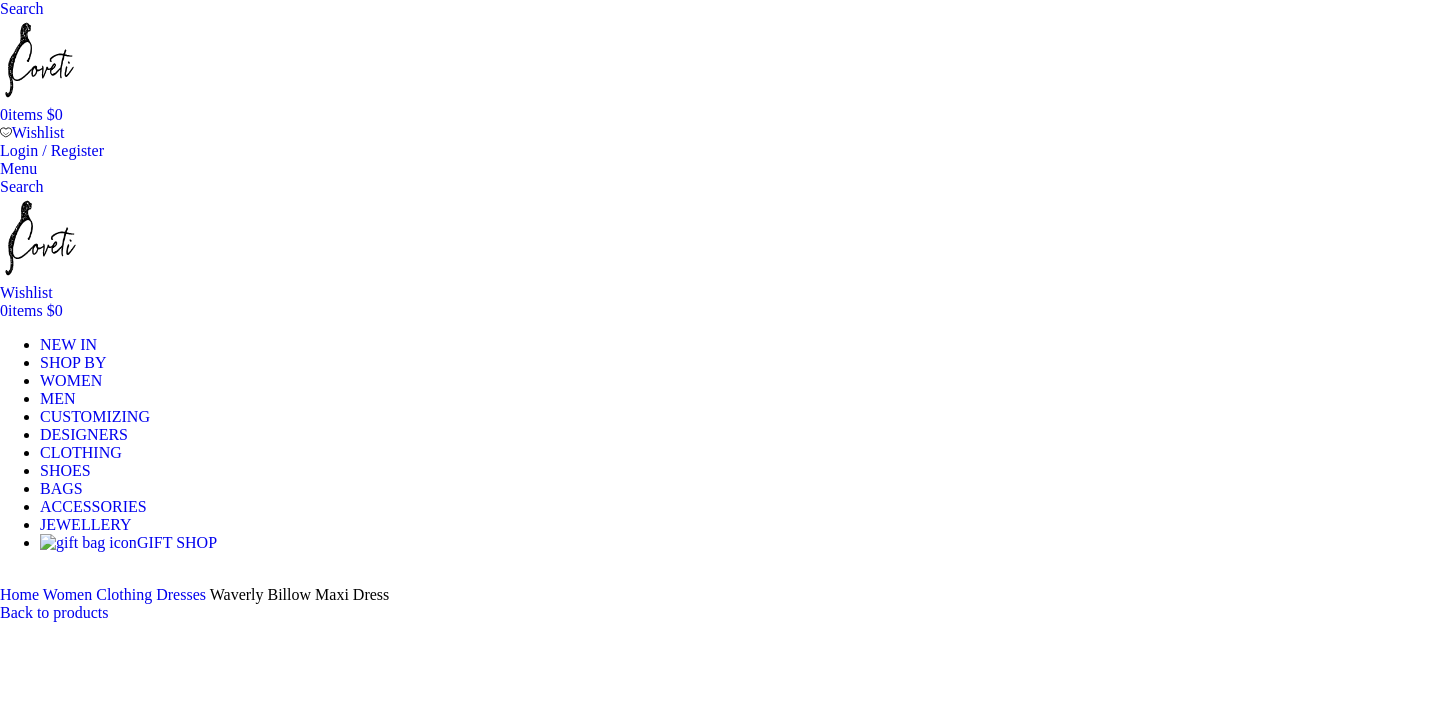 scroll, scrollTop: 944, scrollLeft: 0, axis: vertical 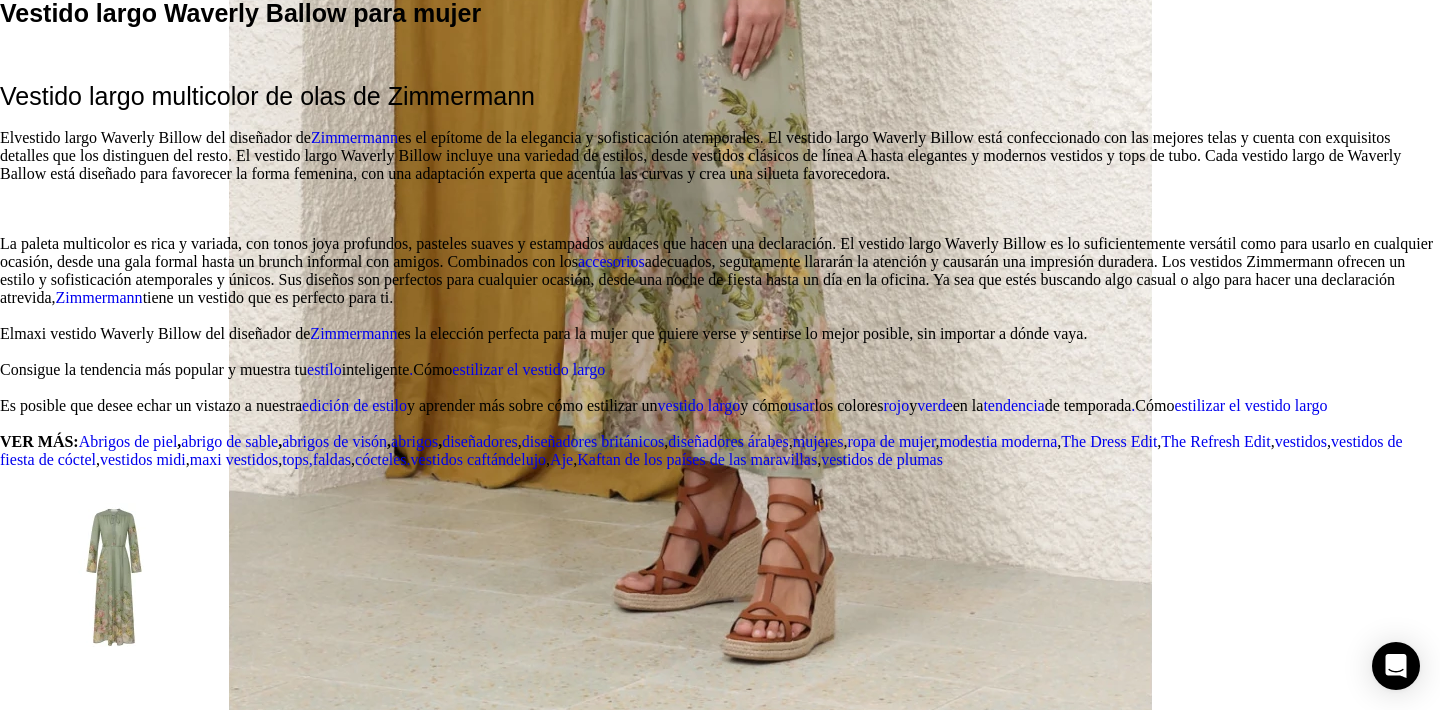click at bounding box center (1004, 2302) 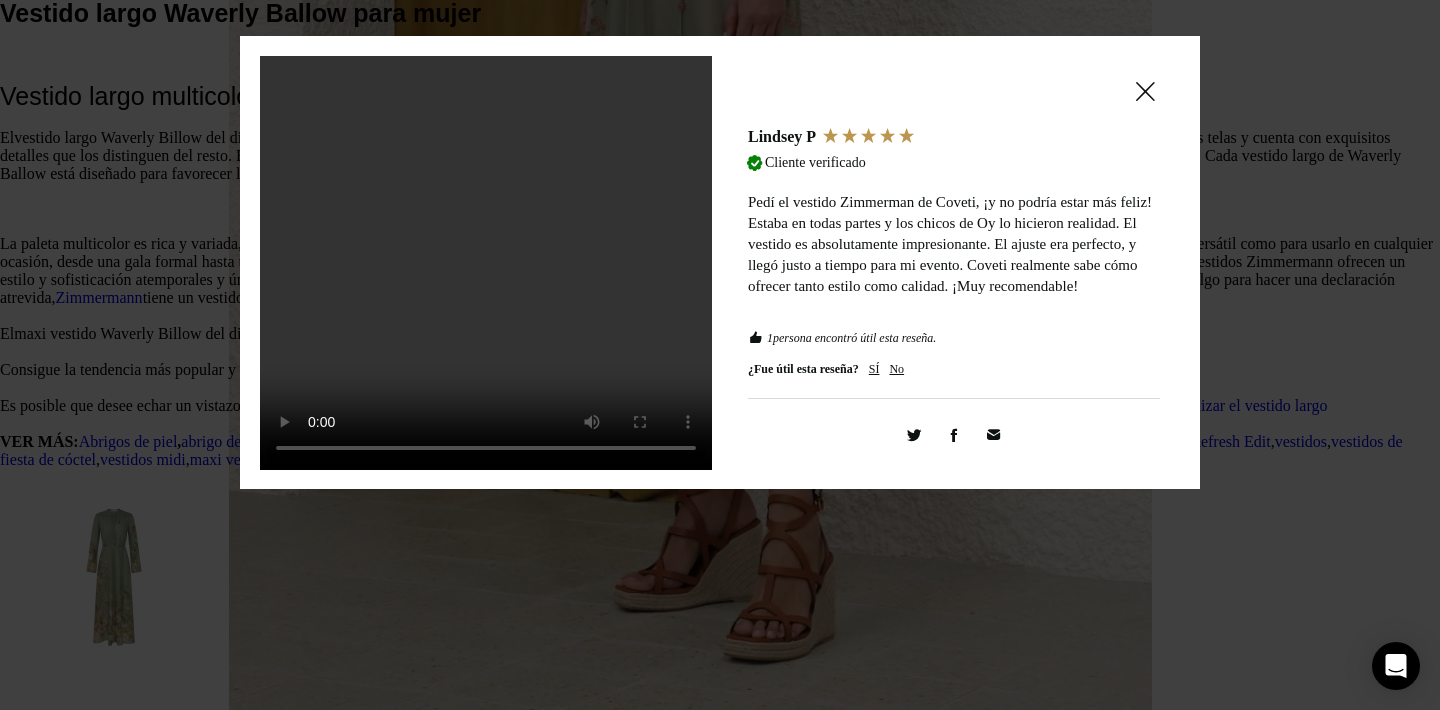 type 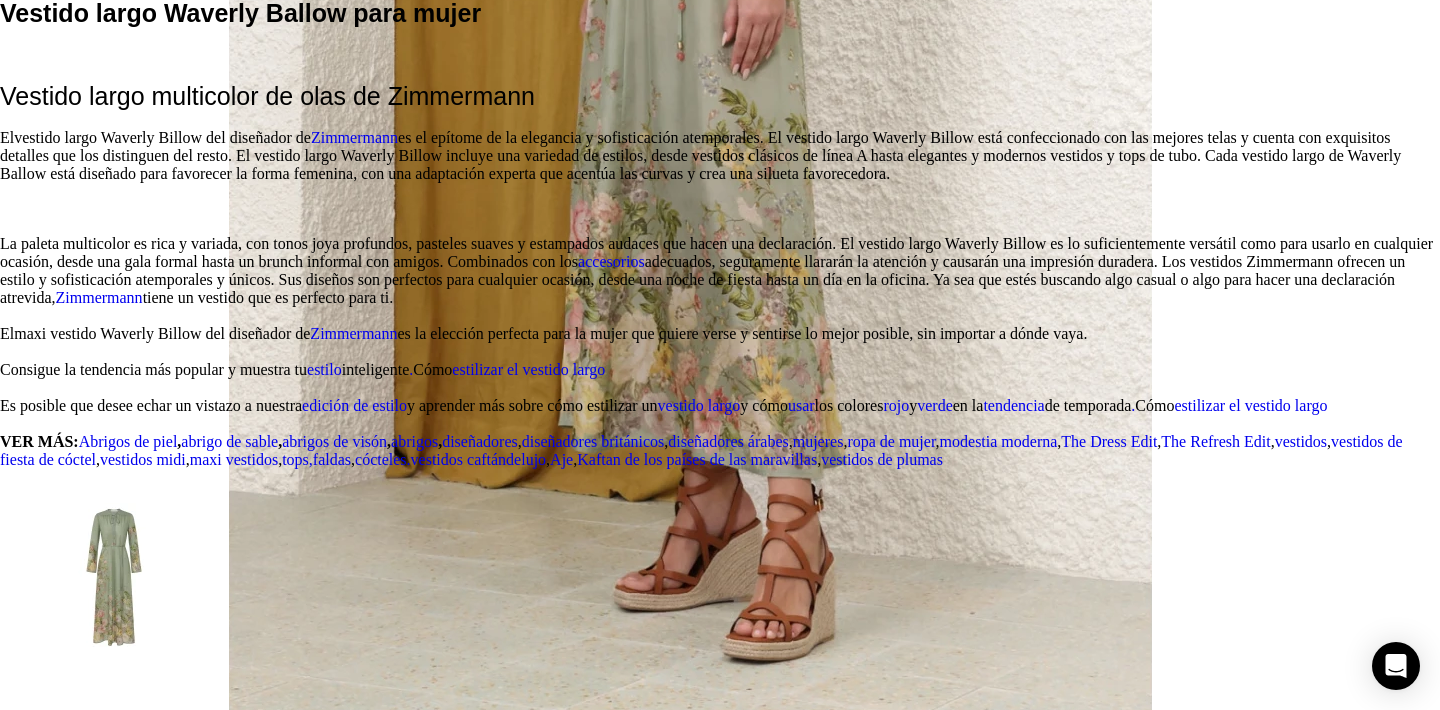click at bounding box center [1549, 2302] 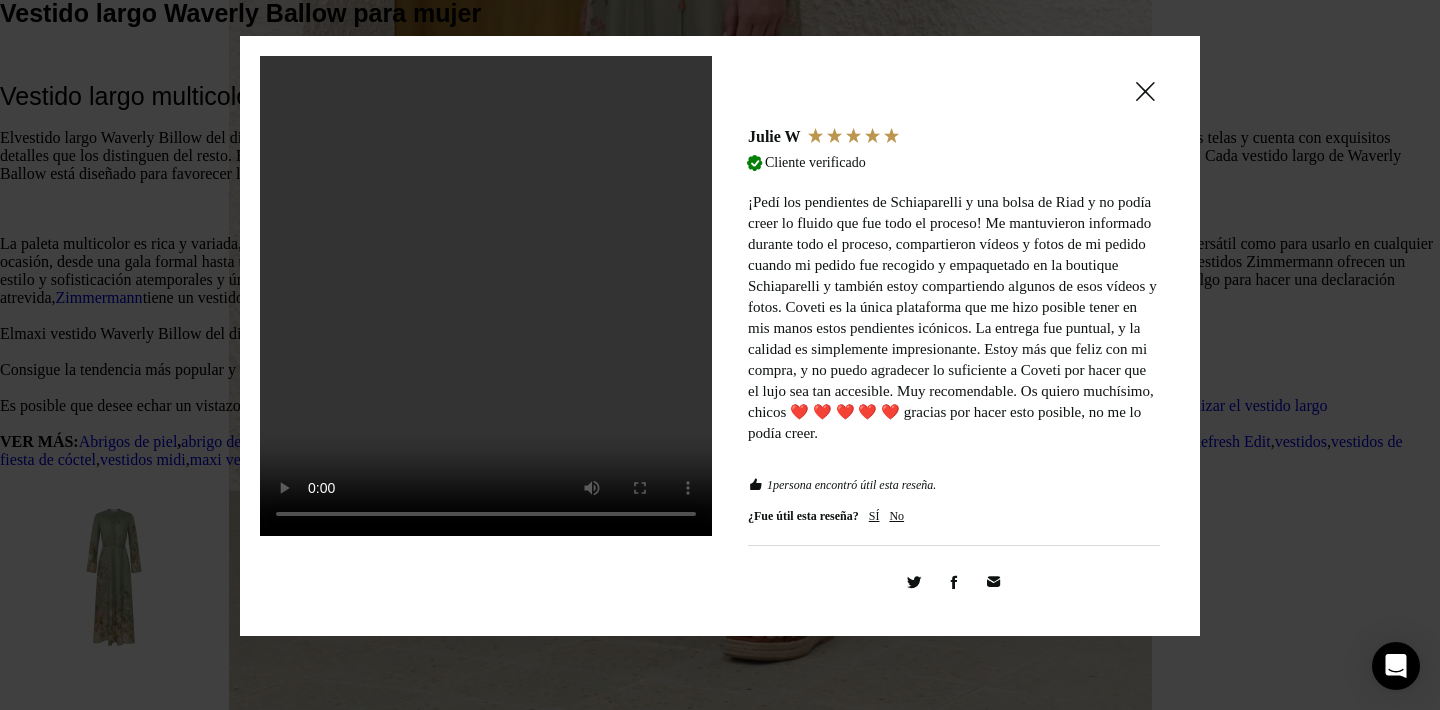 click at bounding box center (1145, 91) 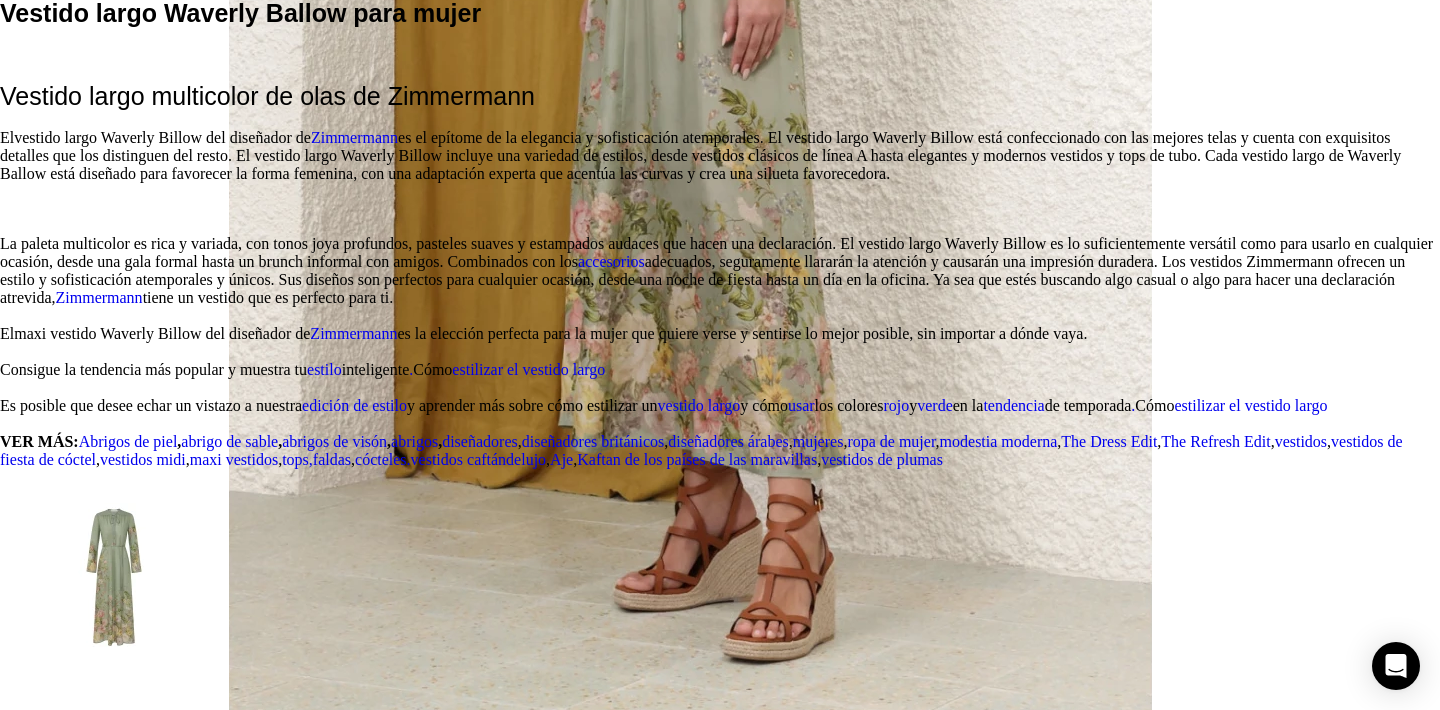 click at bounding box center (1822, 2297) 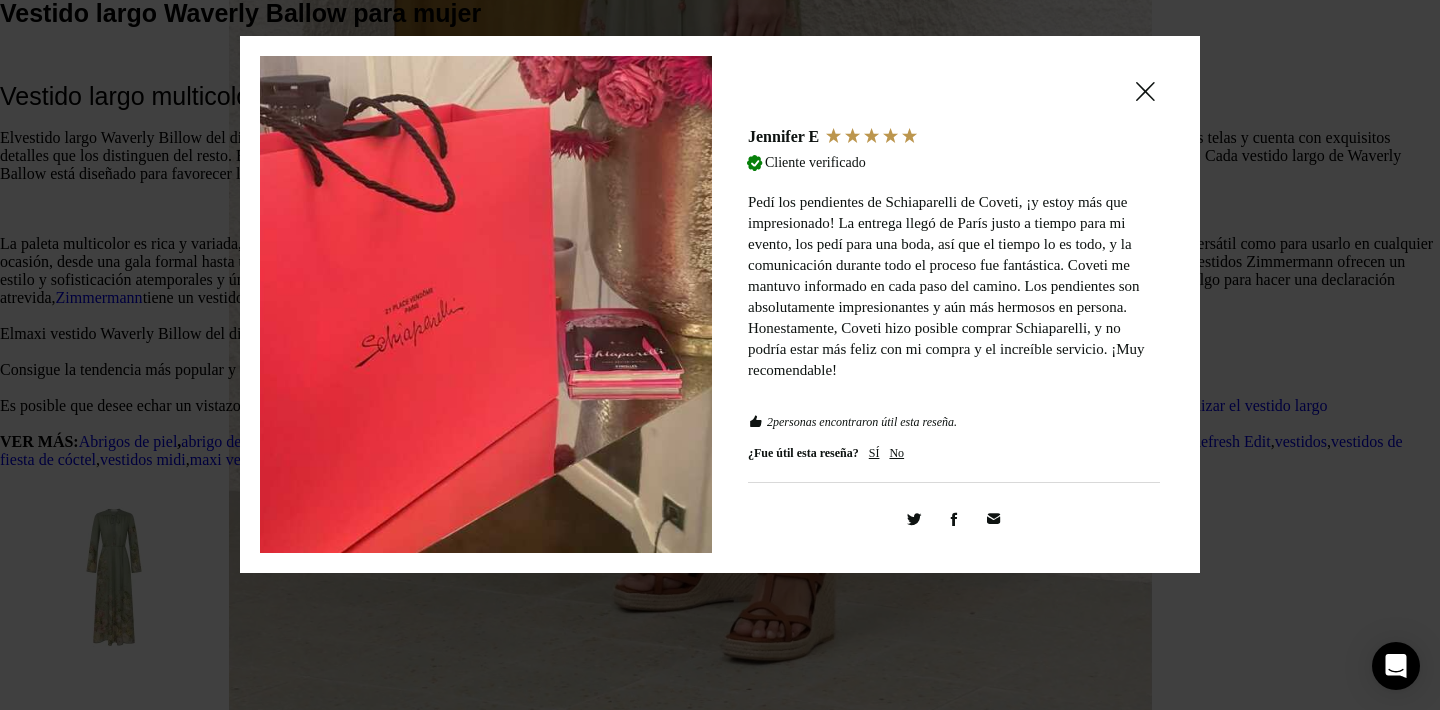 click at bounding box center [1145, 91] 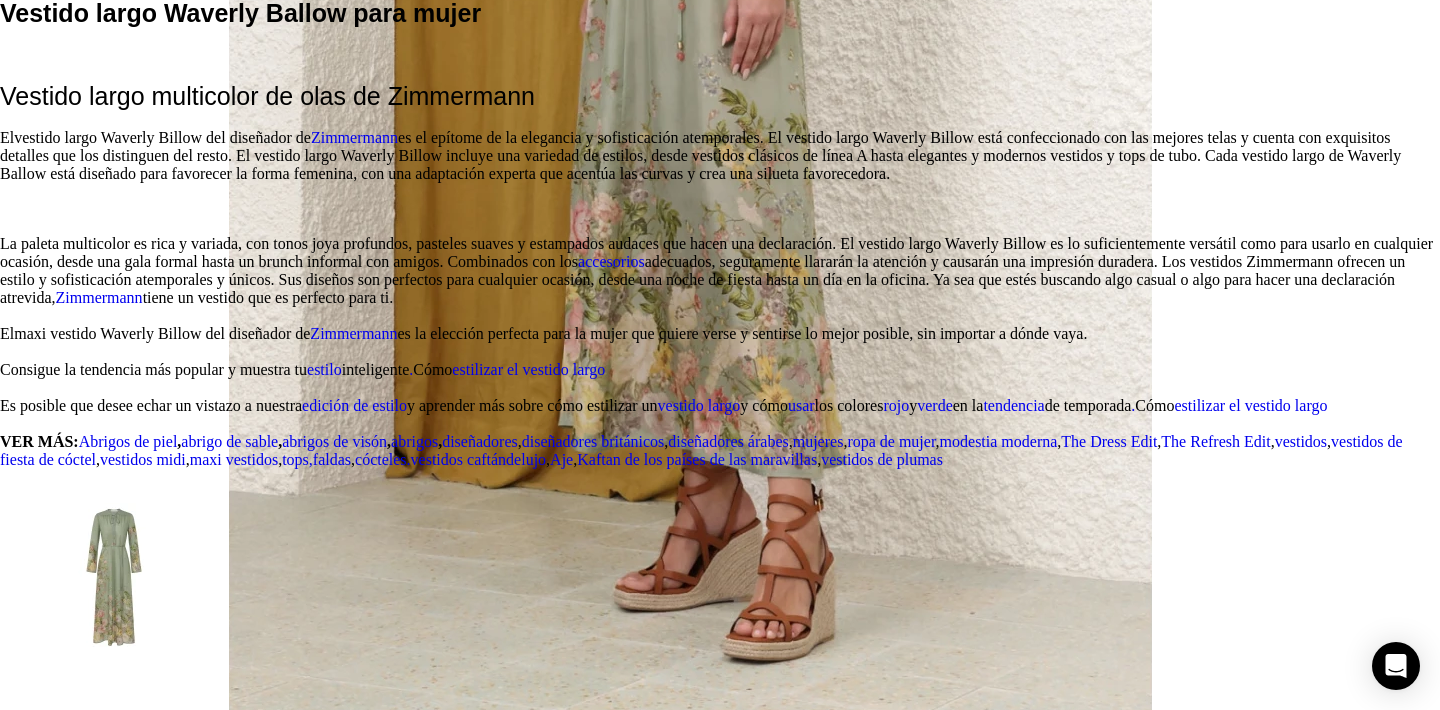 click at bounding box center (1004, 2302) 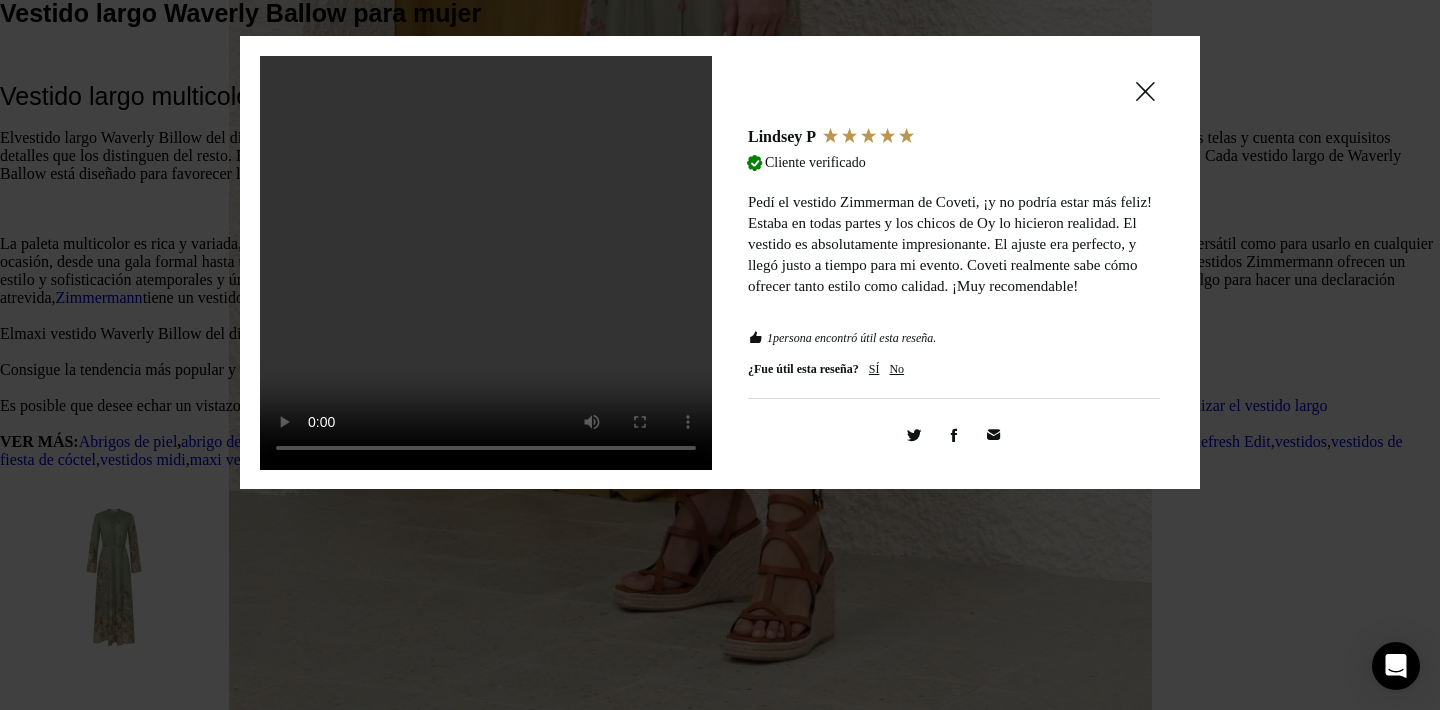 click at bounding box center (1145, 91) 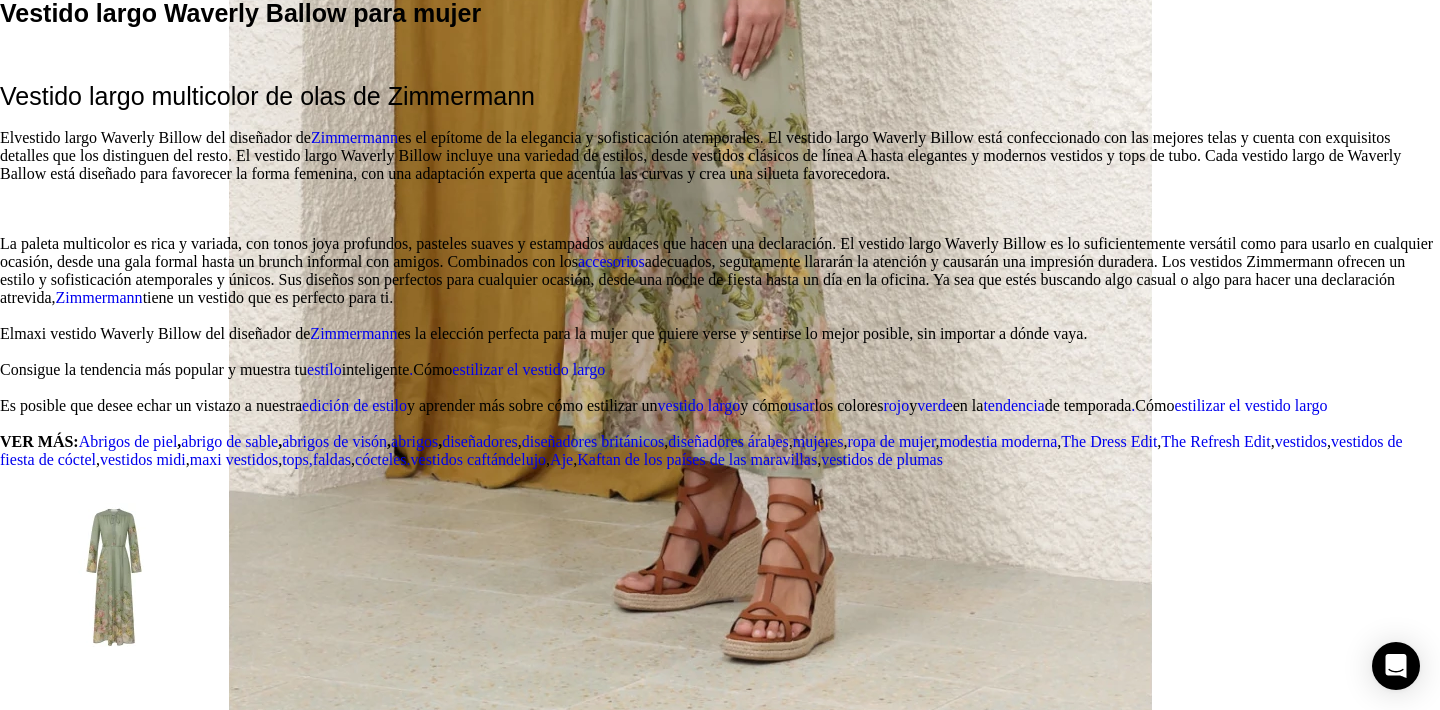 click at bounding box center [1277, 2302] 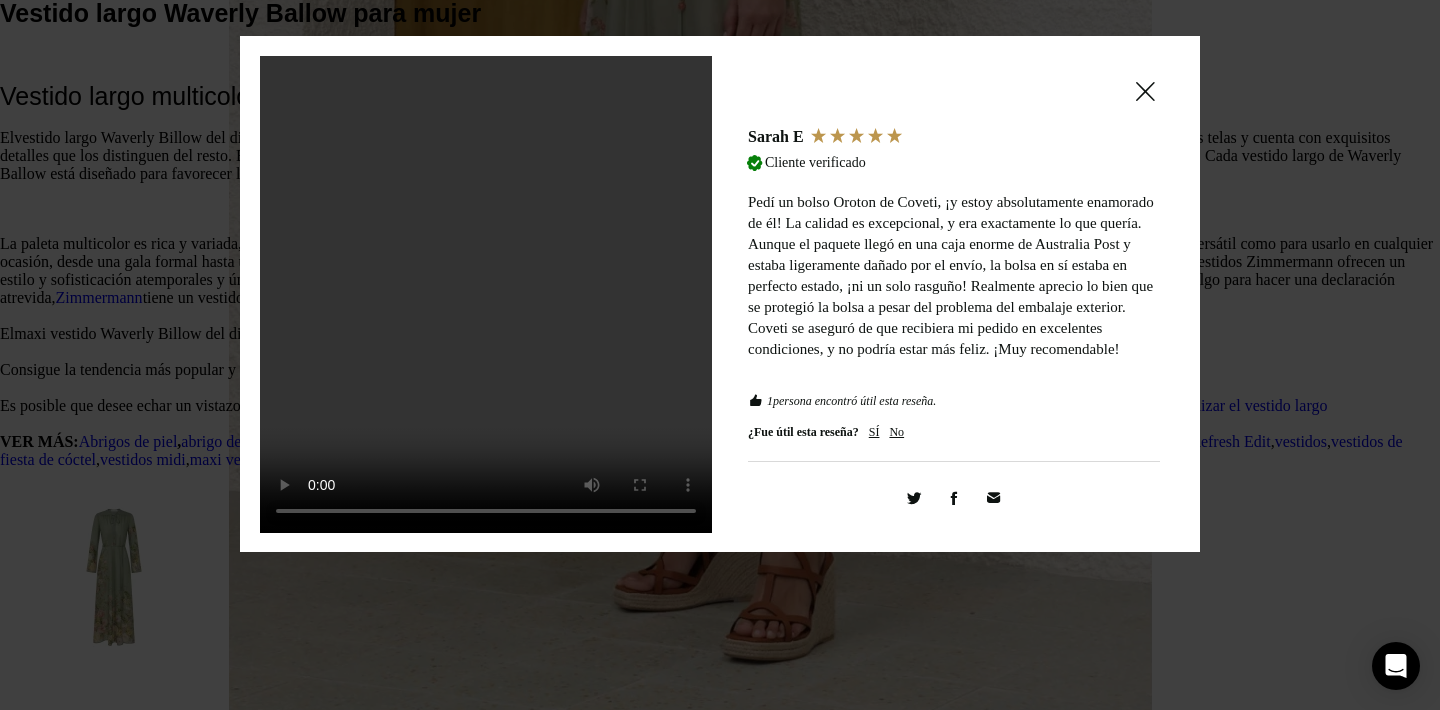 click at bounding box center [1145, 91] 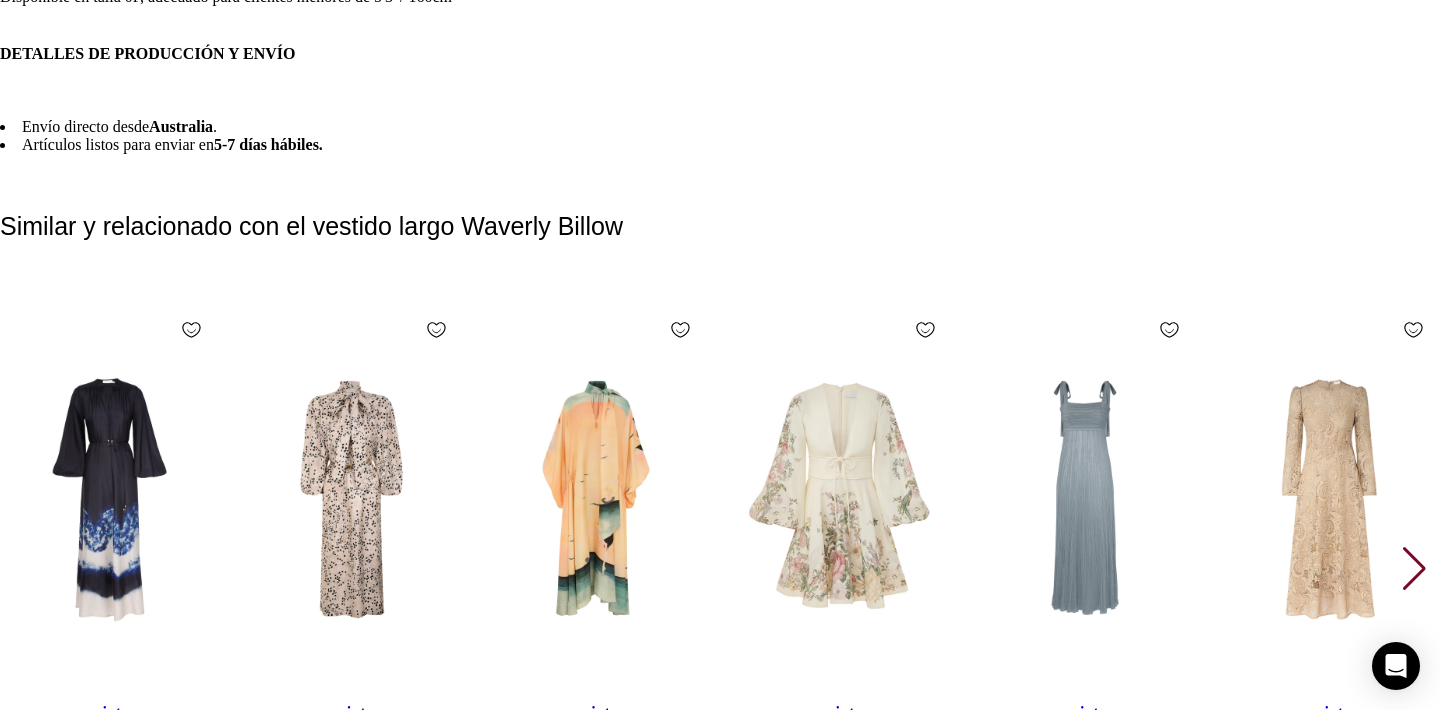 scroll, scrollTop: 4943, scrollLeft: 0, axis: vertical 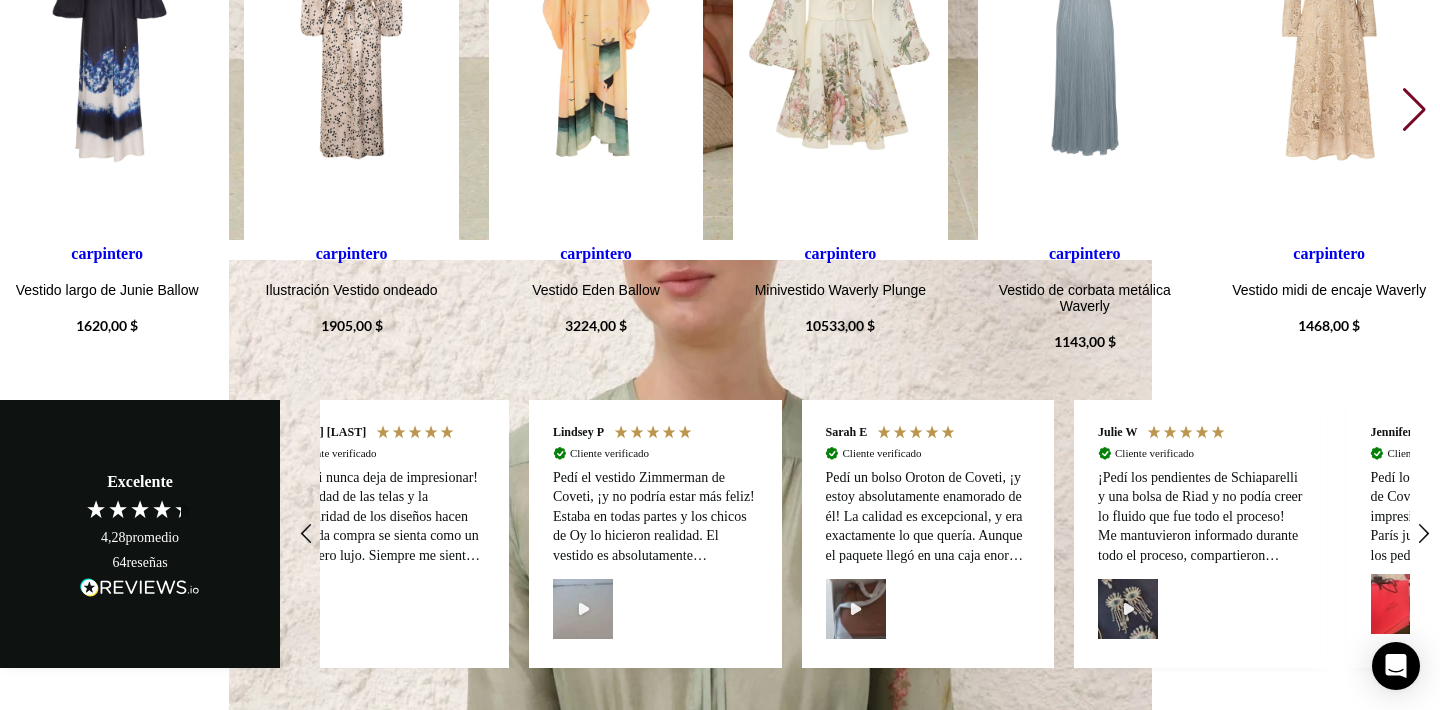 click on "1 item" at bounding box center (20, -5267) 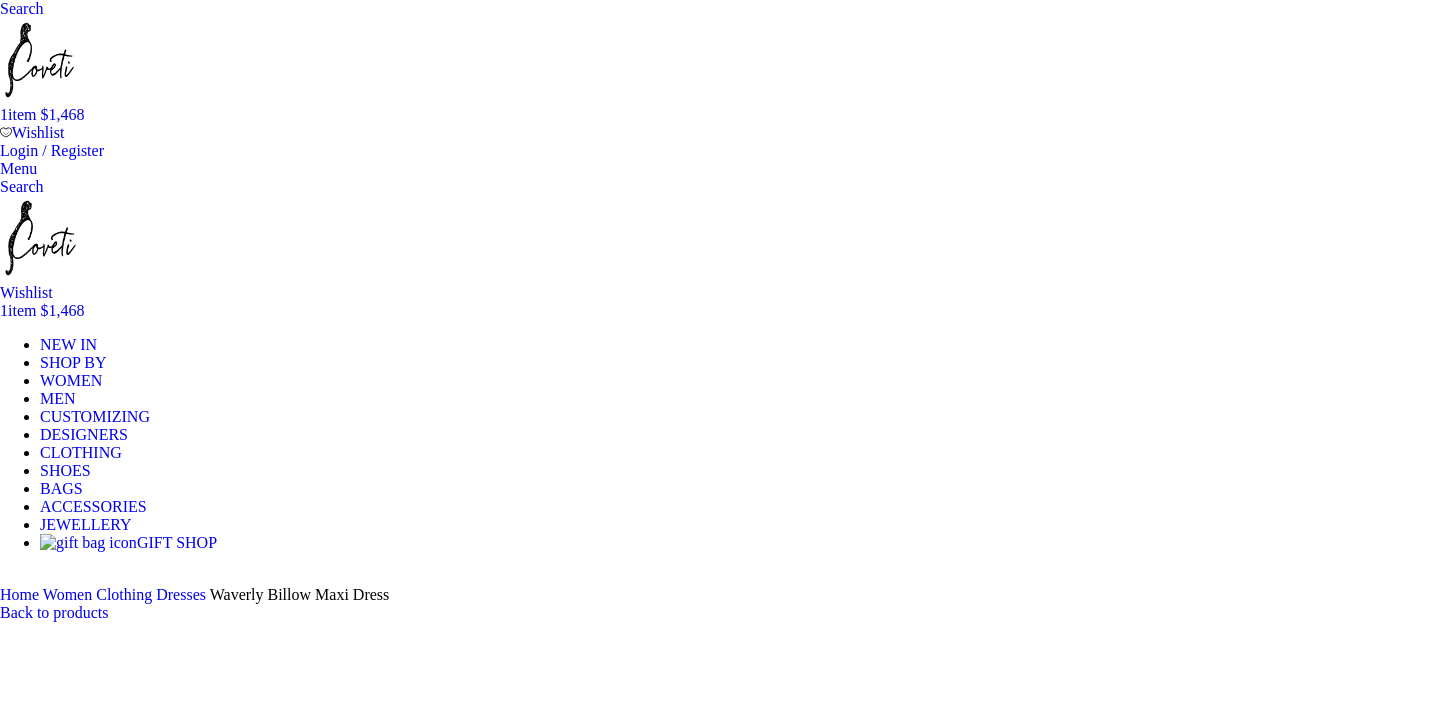 scroll, scrollTop: 0, scrollLeft: 0, axis: both 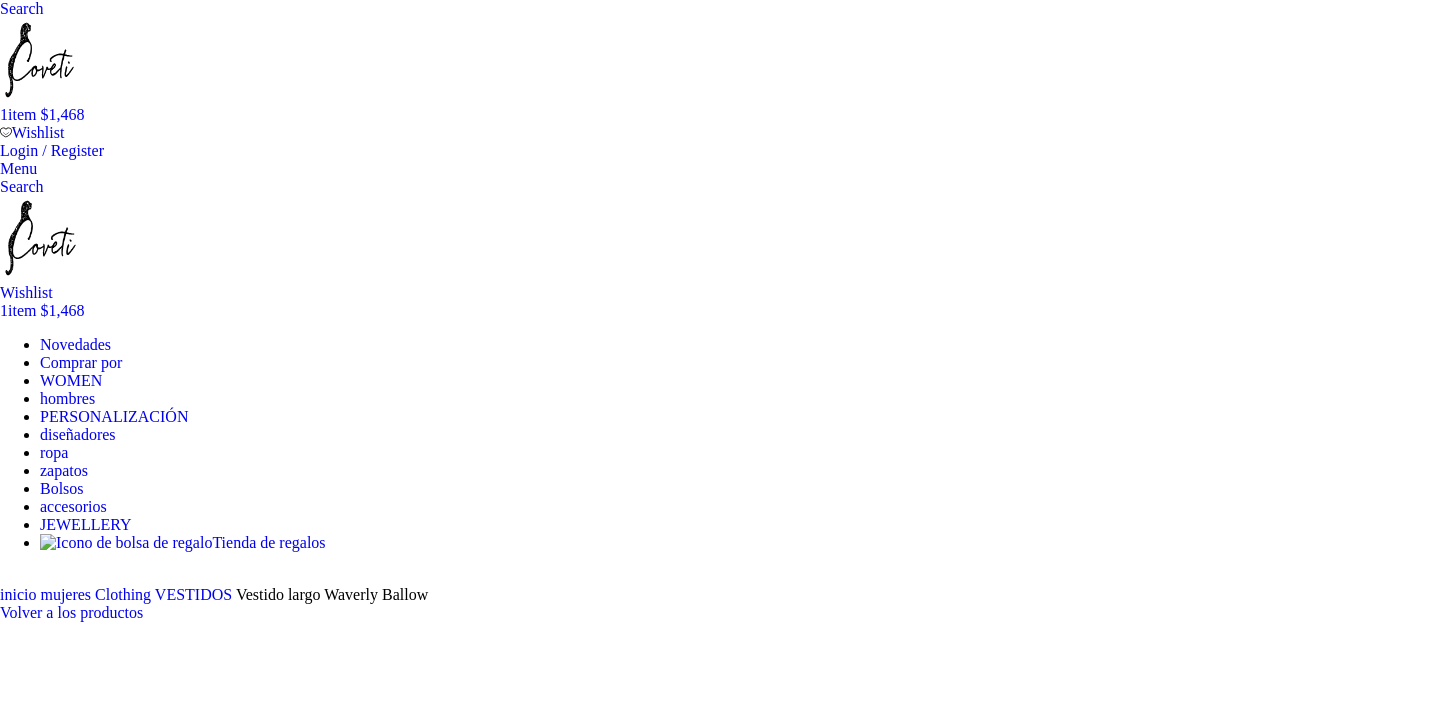 select on "8-uk" 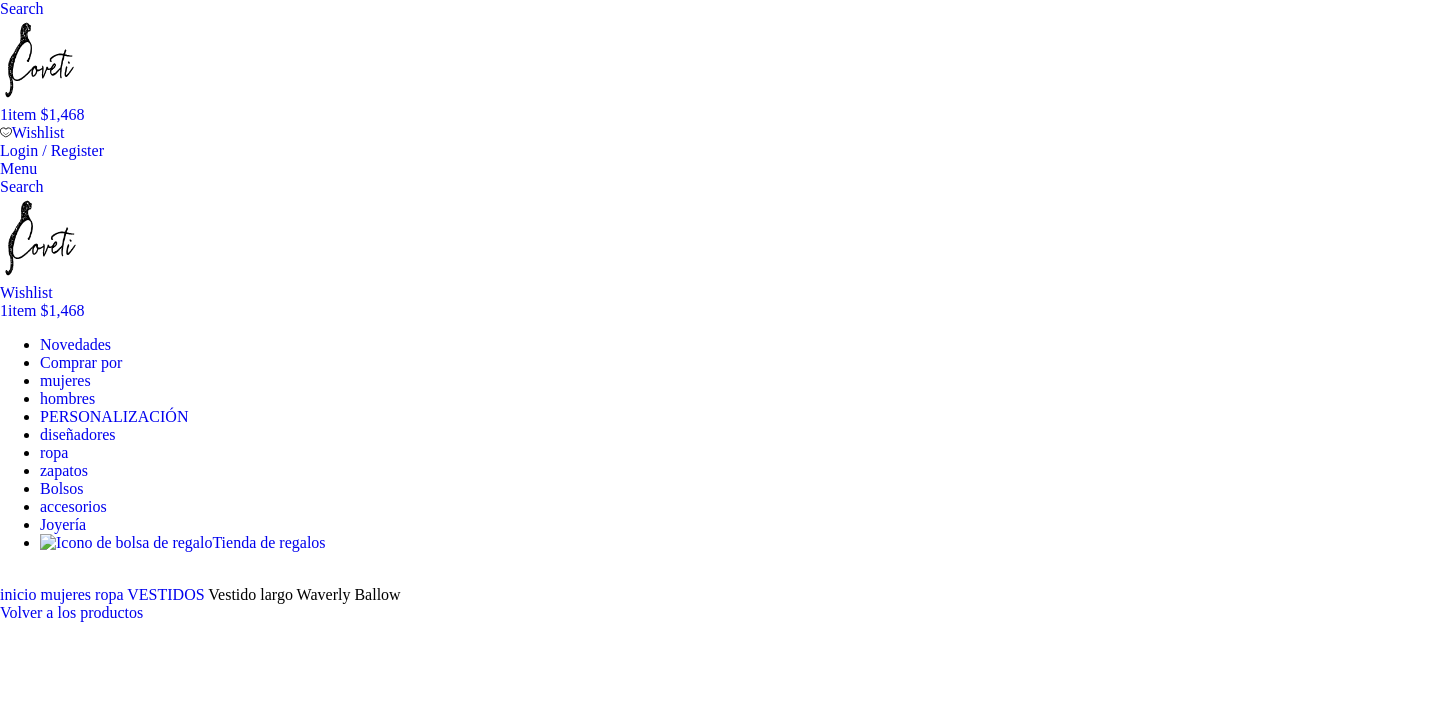 scroll, scrollTop: 0, scrollLeft: 0, axis: both 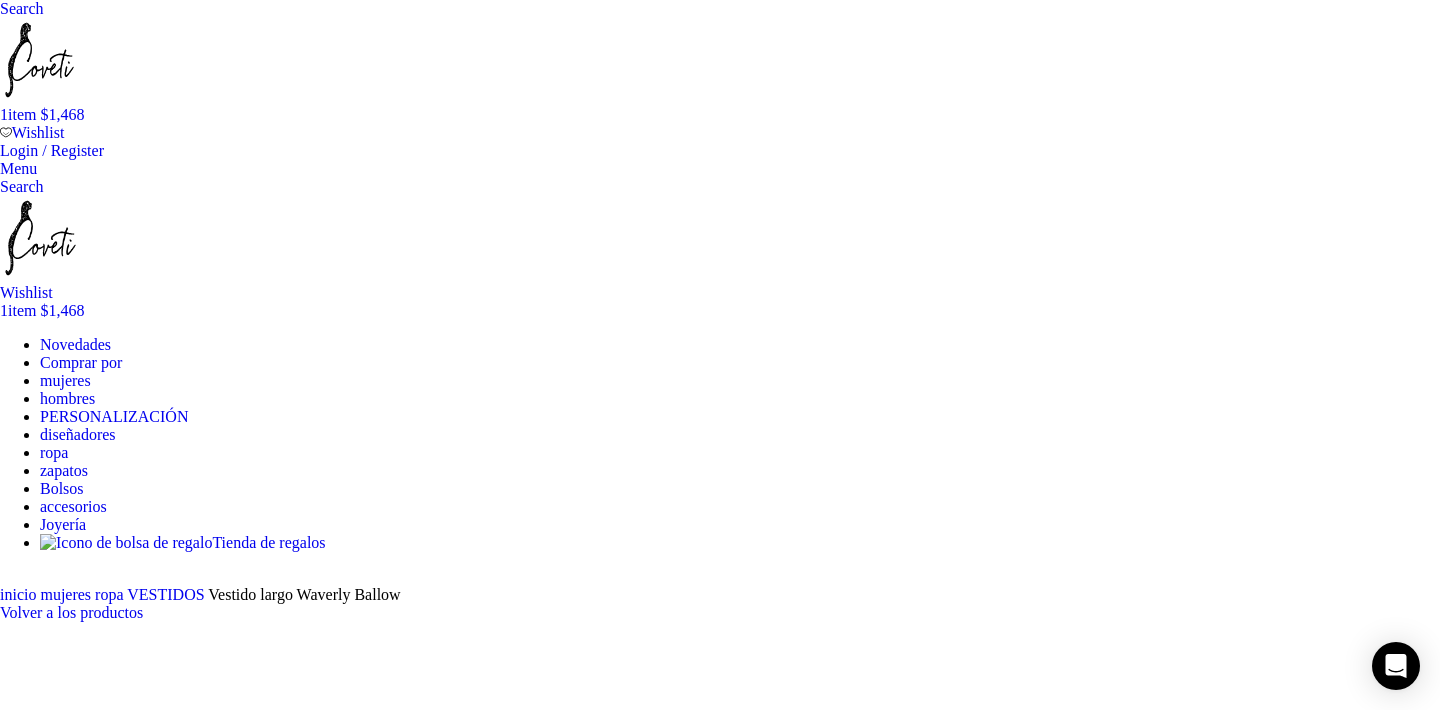 click on "VER CARRITOCHECKOUT" at bounding box center (96, 12706) 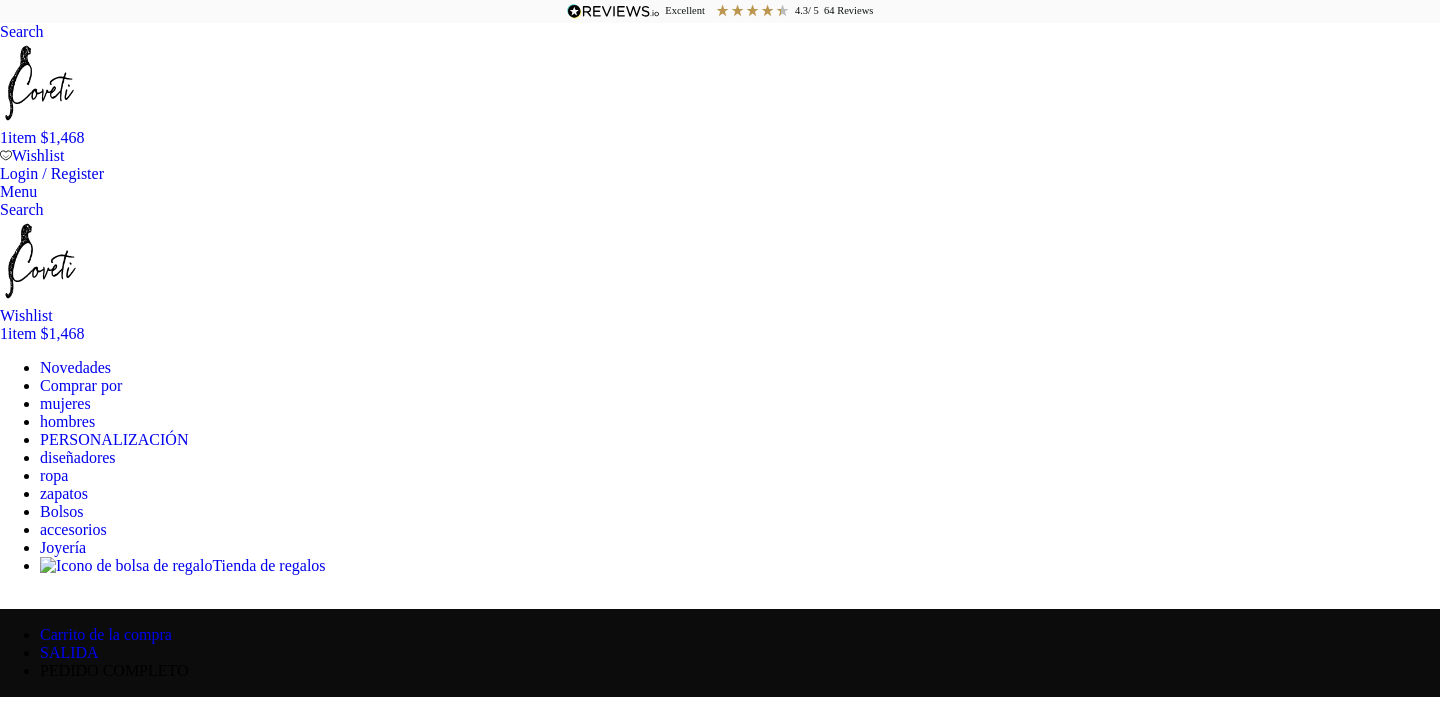 scroll, scrollTop: 267, scrollLeft: 0, axis: vertical 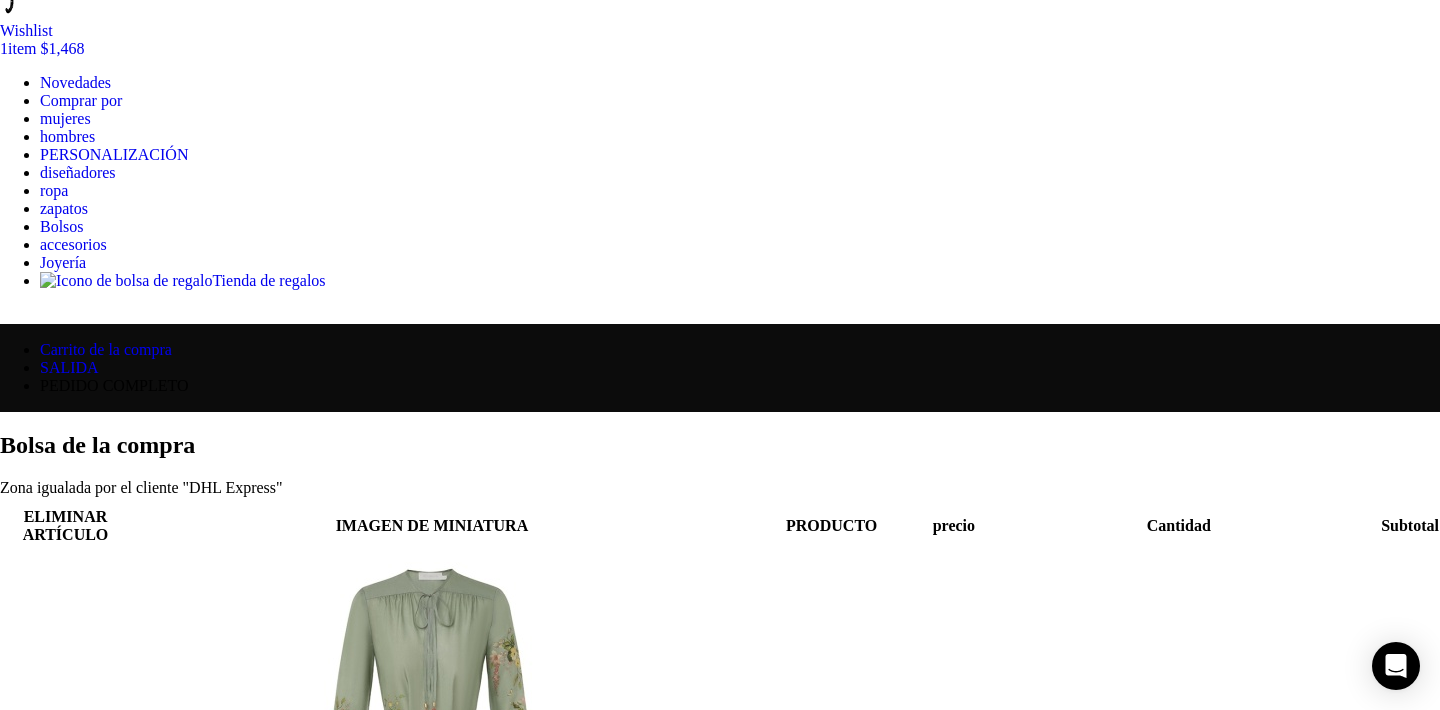 click on "PROCEDER AL PAGO" at bounding box center (77, 1412) 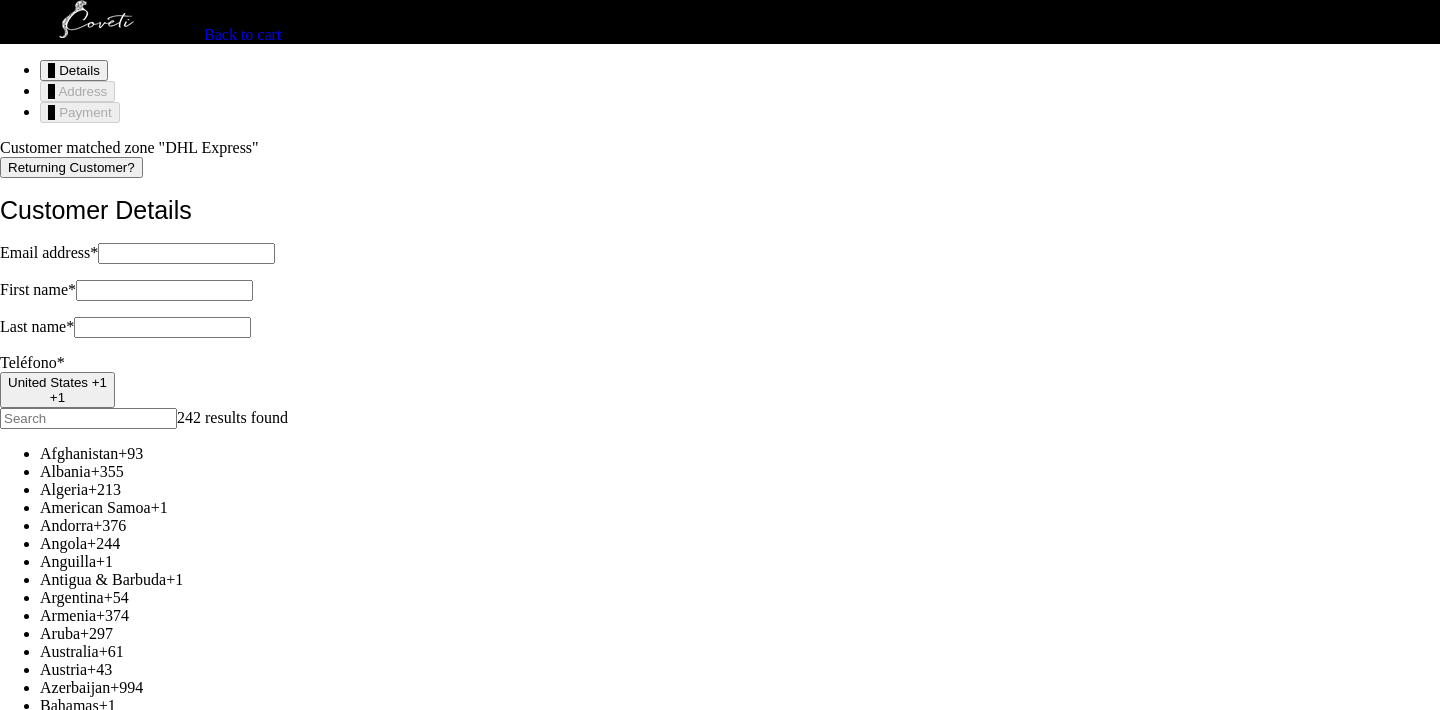 scroll, scrollTop: 0, scrollLeft: 0, axis: both 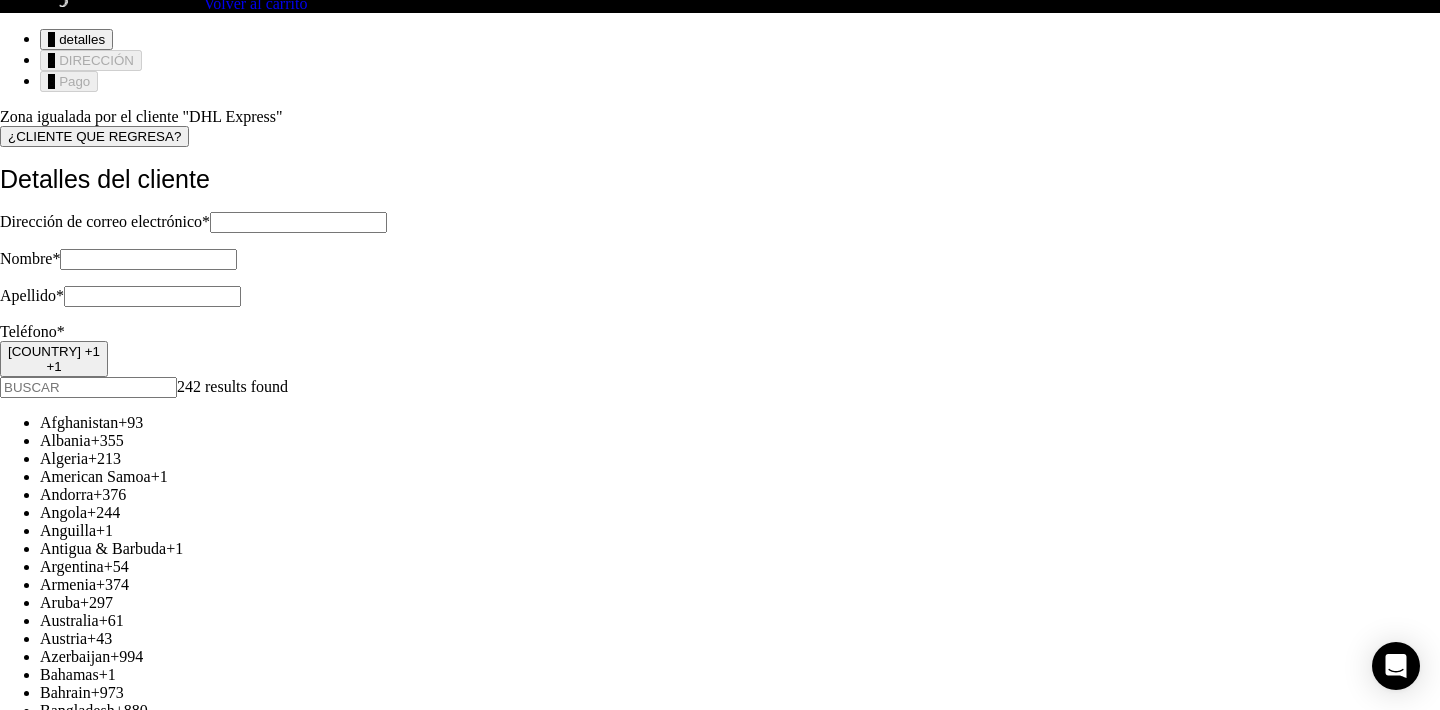 click on "[COUNTRY] +1" at bounding box center [54, 351] 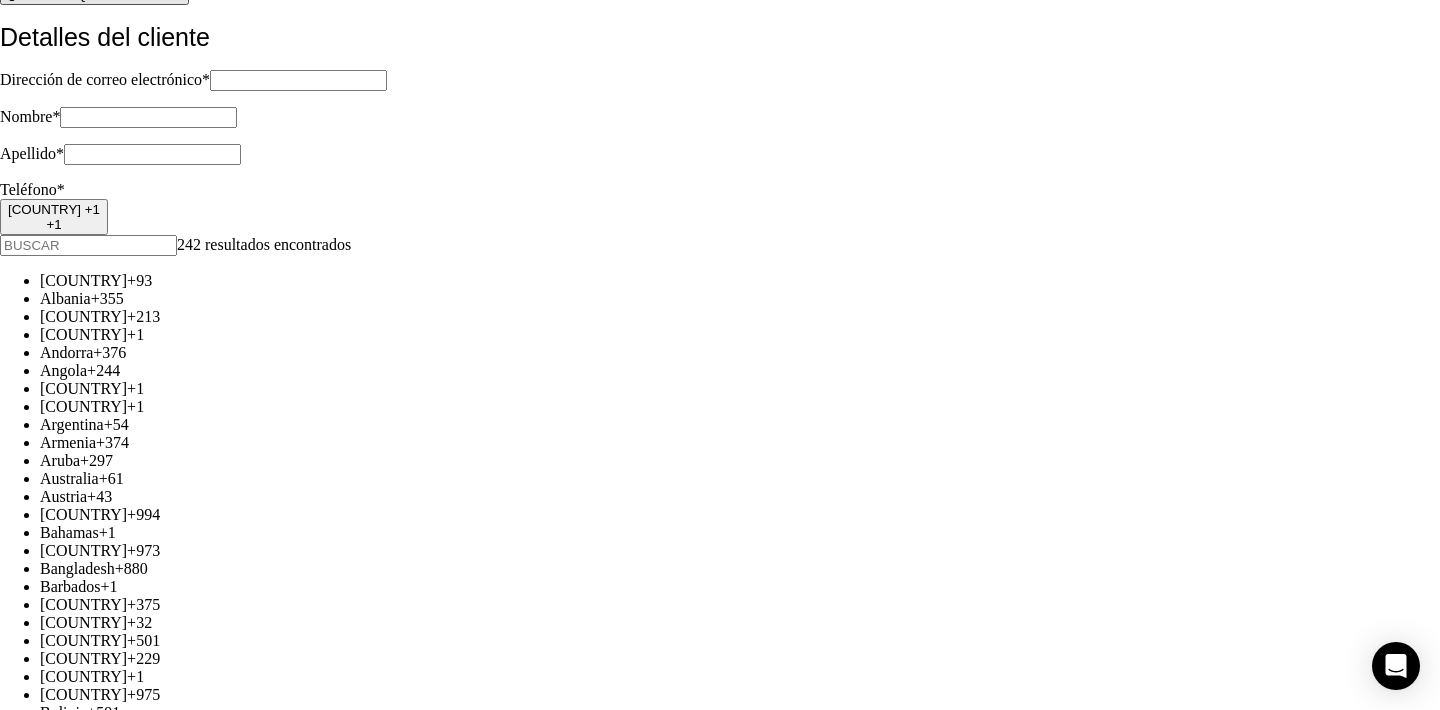 scroll, scrollTop: 176, scrollLeft: 0, axis: vertical 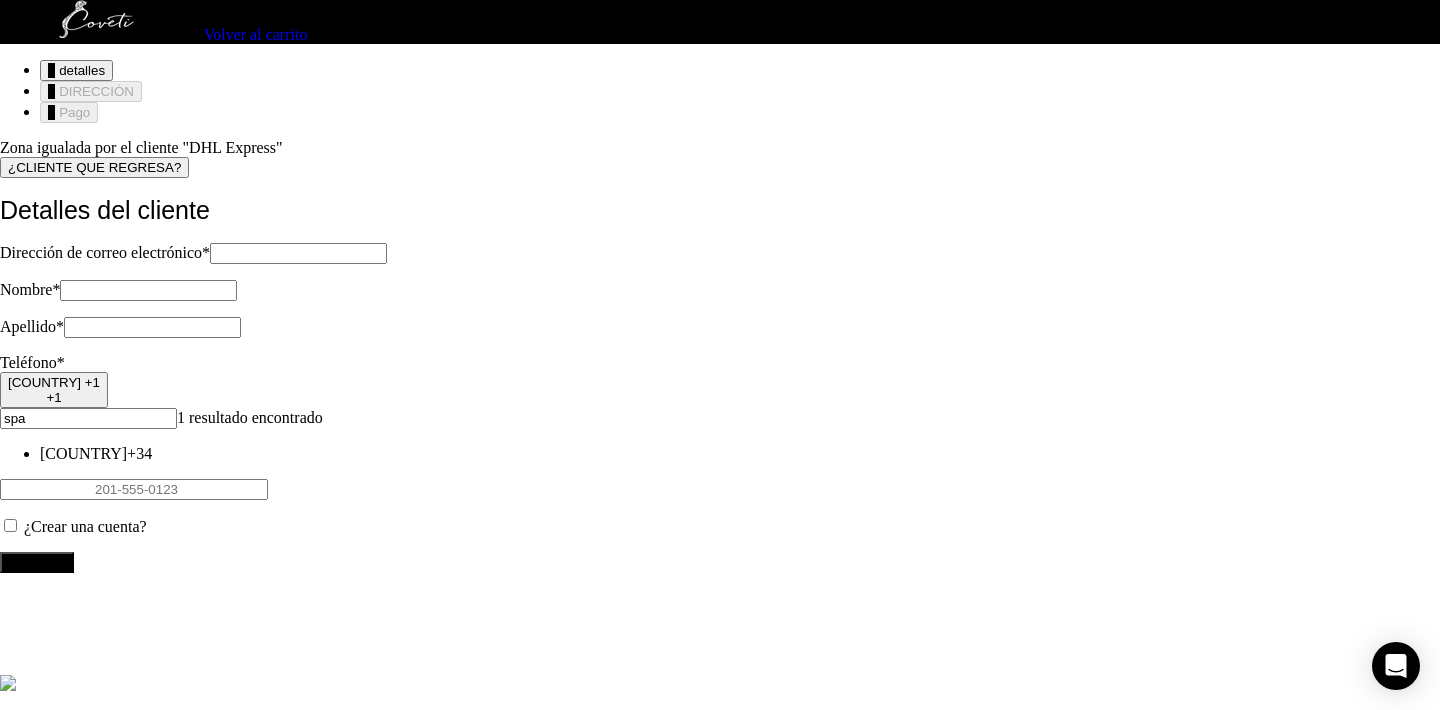 type on "spa" 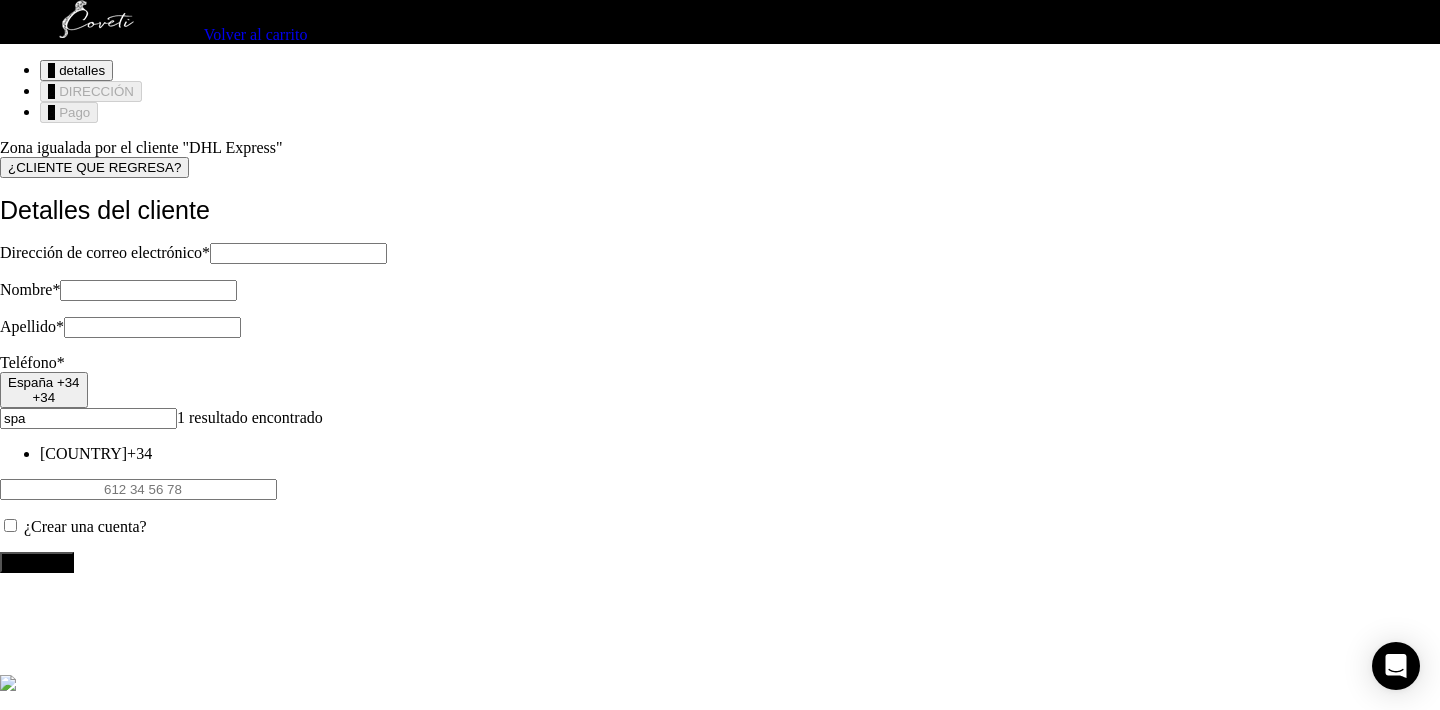 click on "¿CLIENTE QUE REGRESA?
Detalles del cliente
Dirección de correo electrónico  * Email address is a required field. Nombre  * First name is a required field. Apellido  * Last name is a required field. Teléfono  * España +34 +34 spa 1 resultado encontrado España +34 Phone is a required field.
¿Crear una cuenta?" at bounding box center (720, 346) 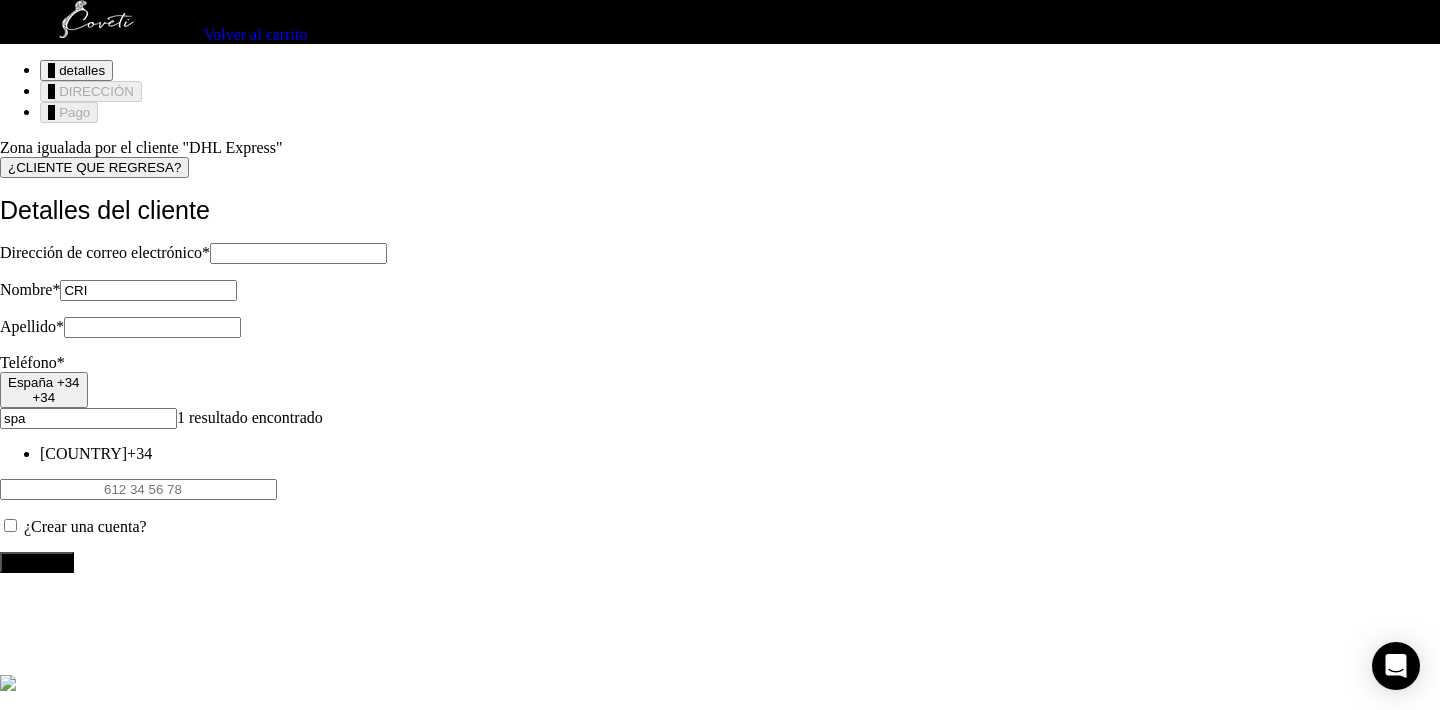 type on "CRIS" 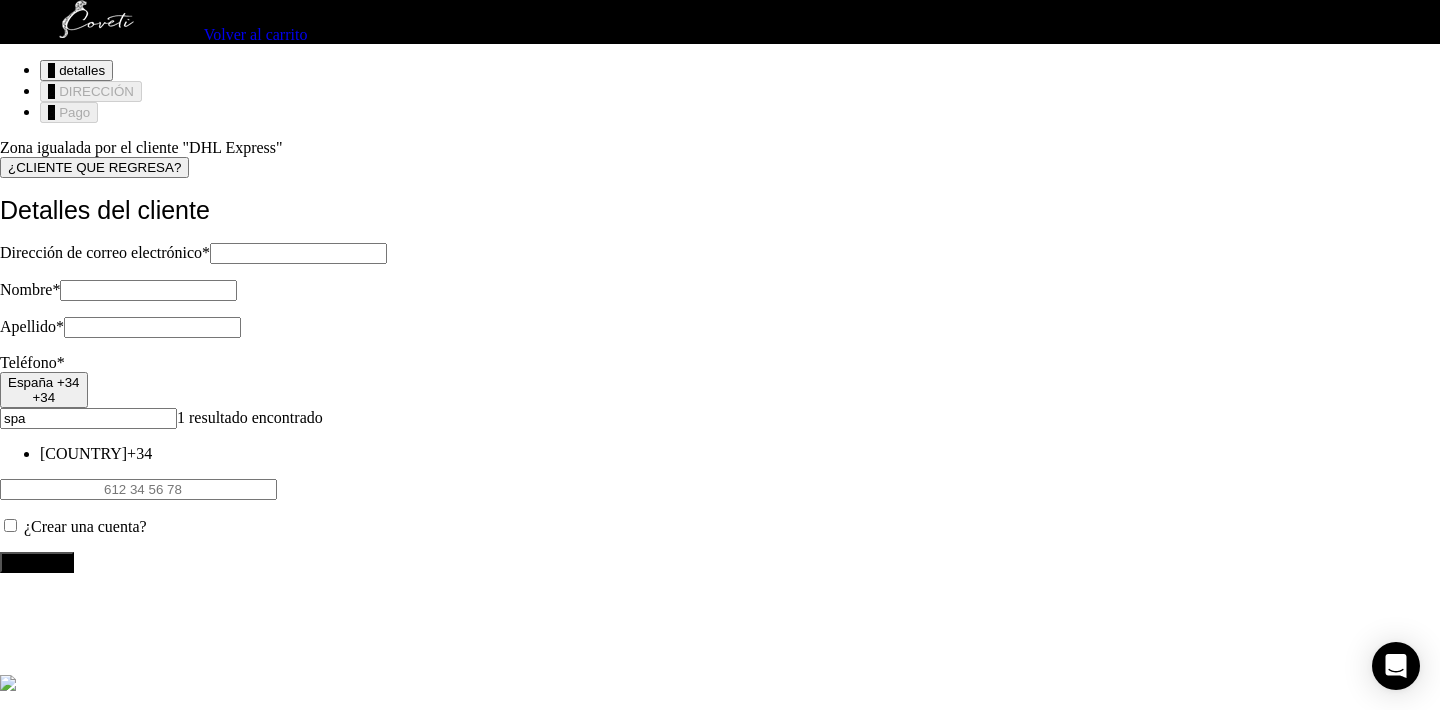 type on "Cristina" 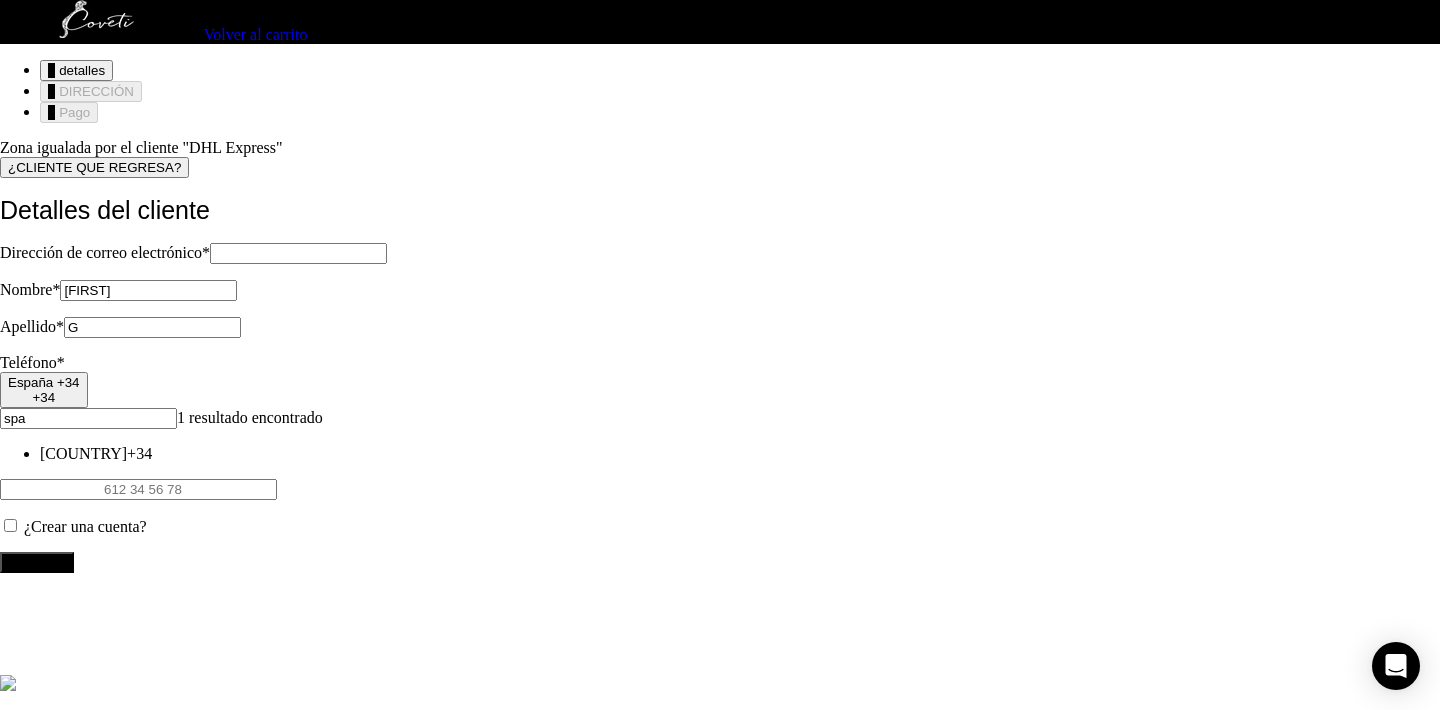 type on "G" 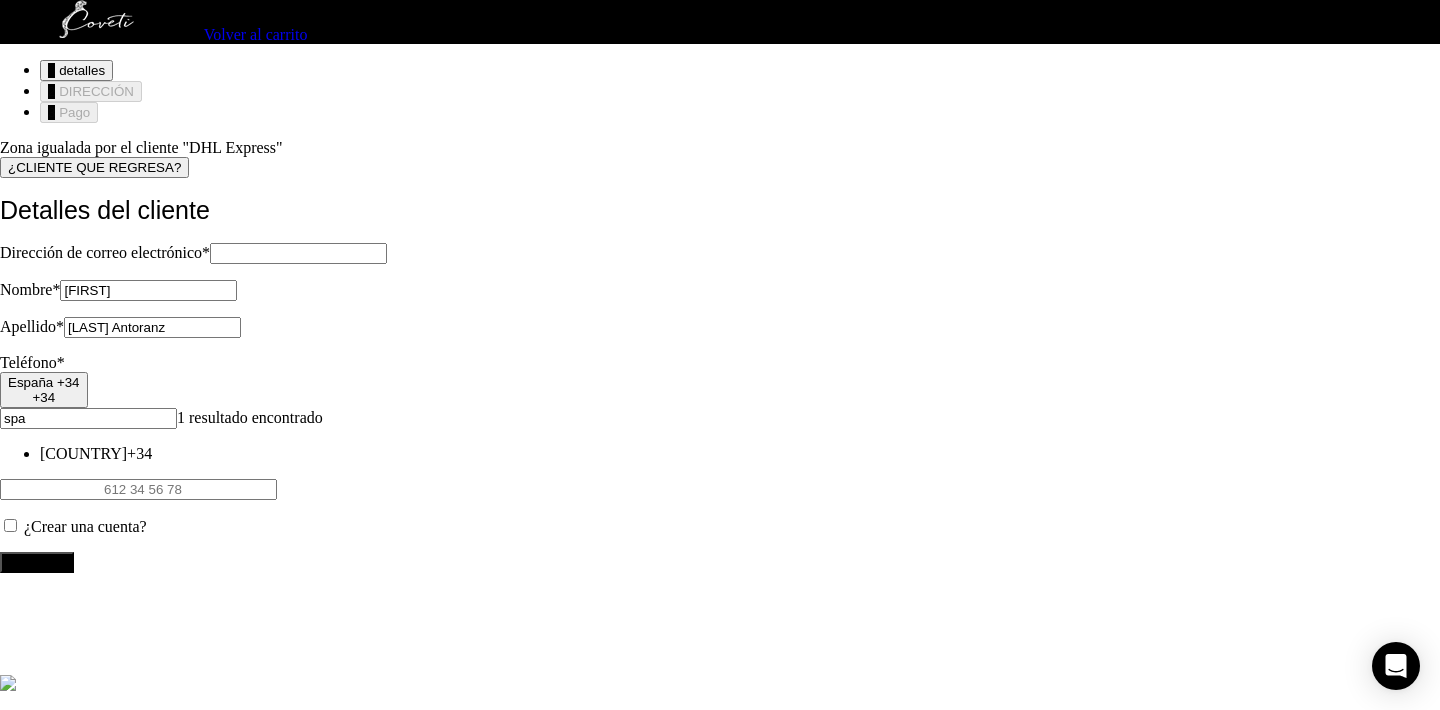 type on "García Antoranz" 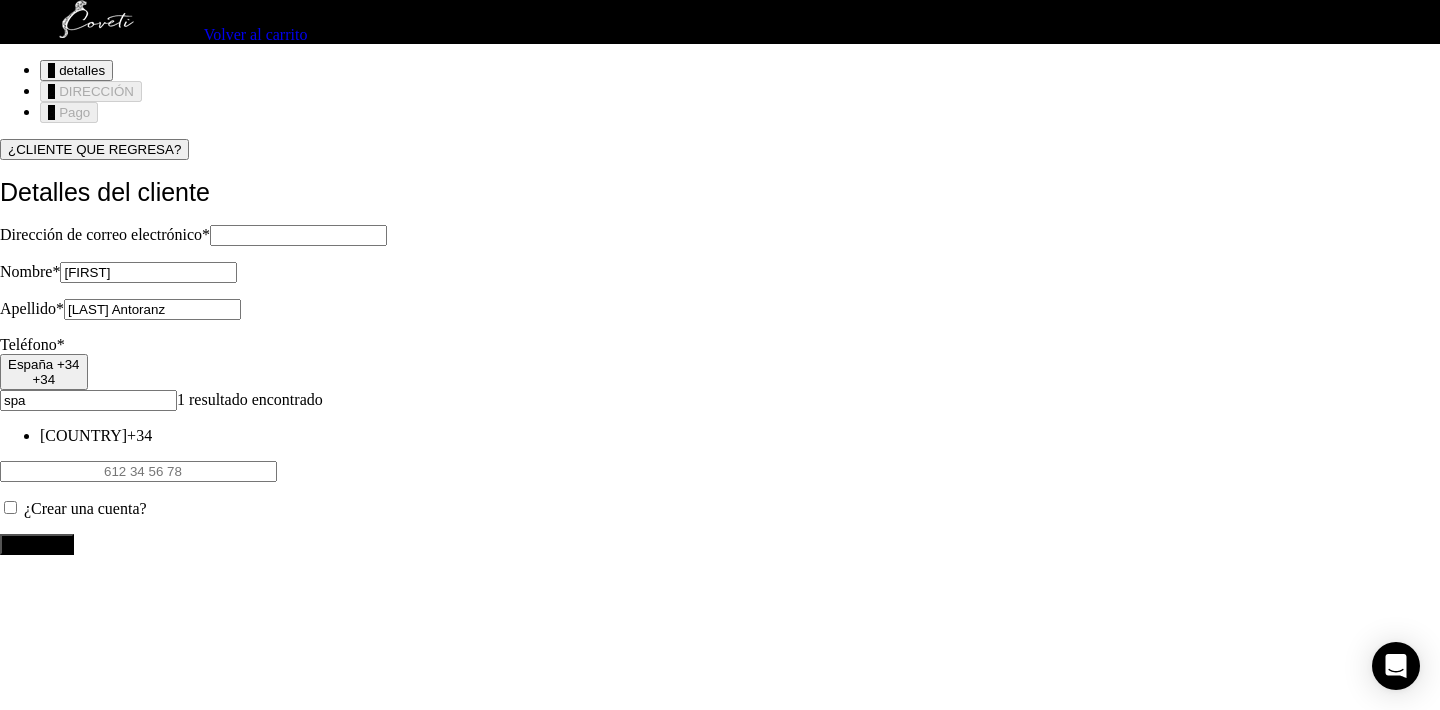 scroll, scrollTop: 178, scrollLeft: 0, axis: vertical 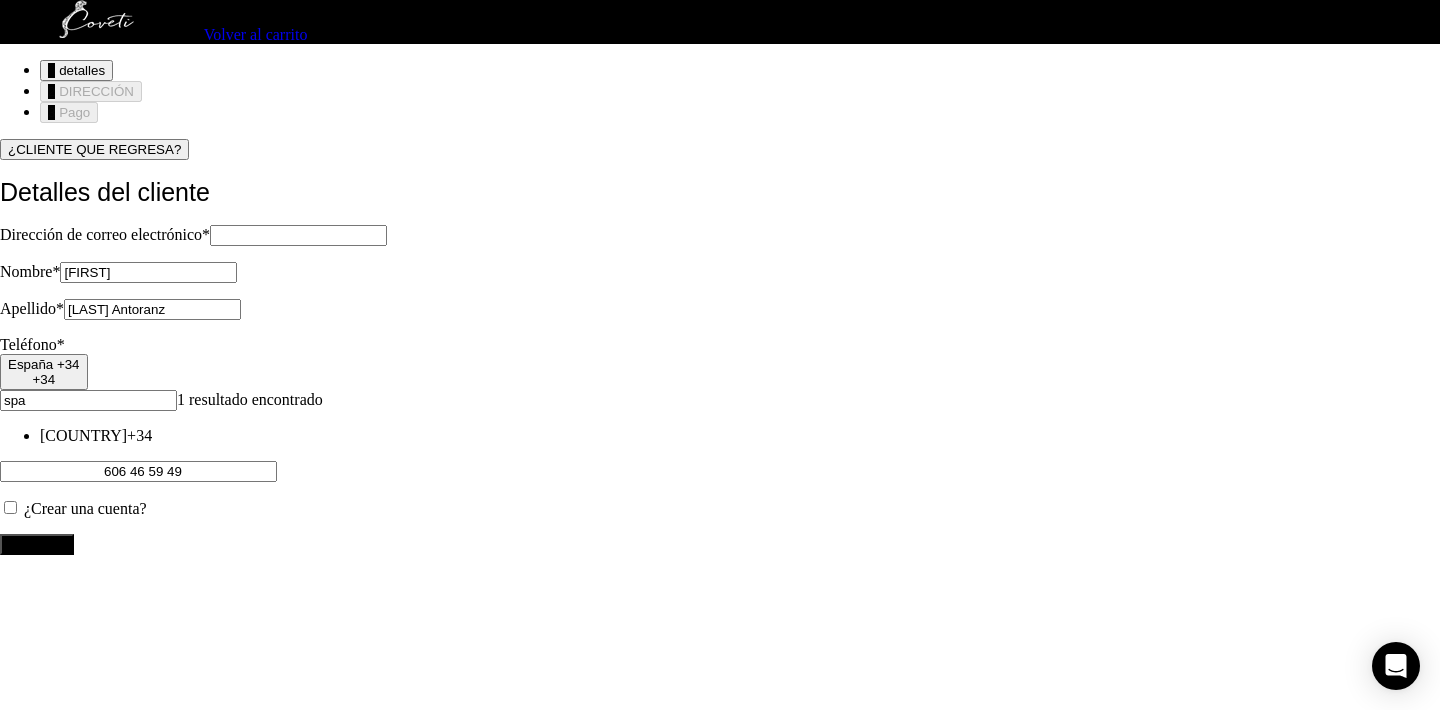 type on "606 46 59 49" 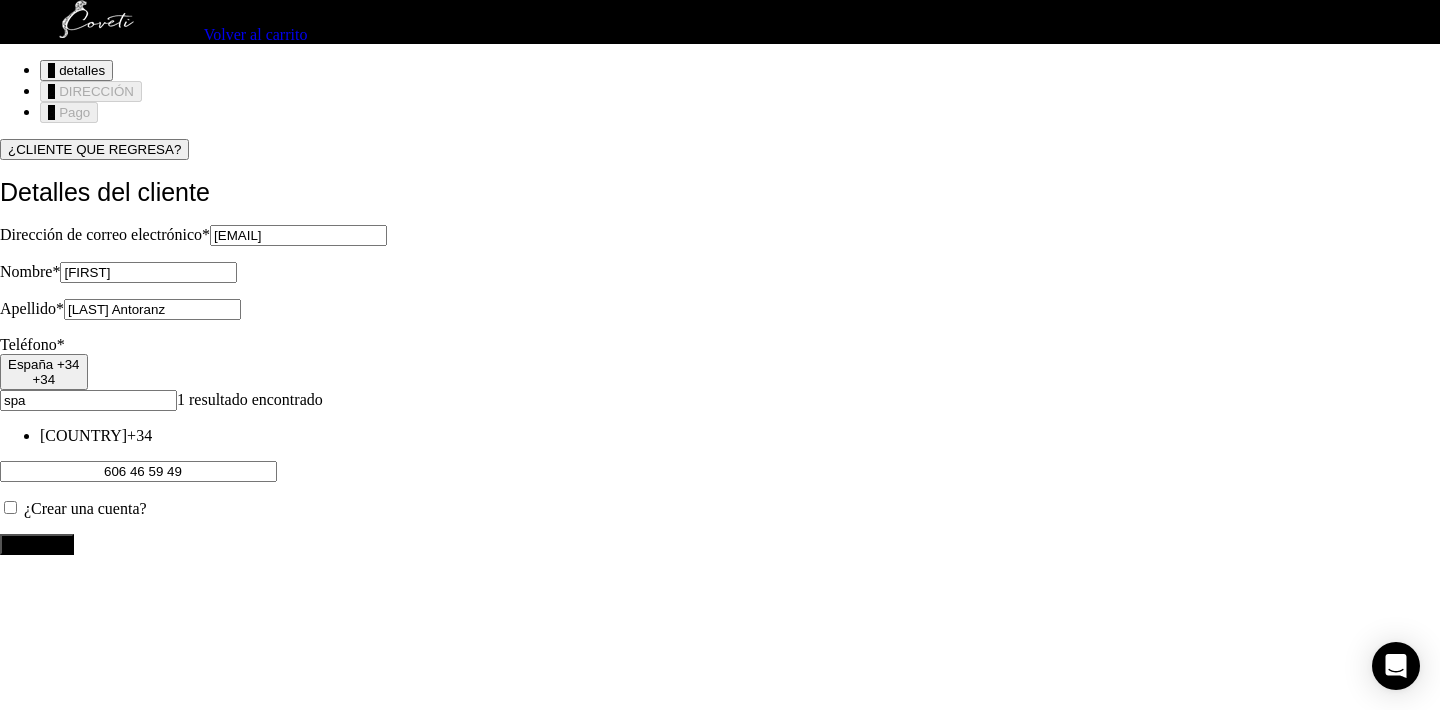 type on "cristekieromas@gmail.com" 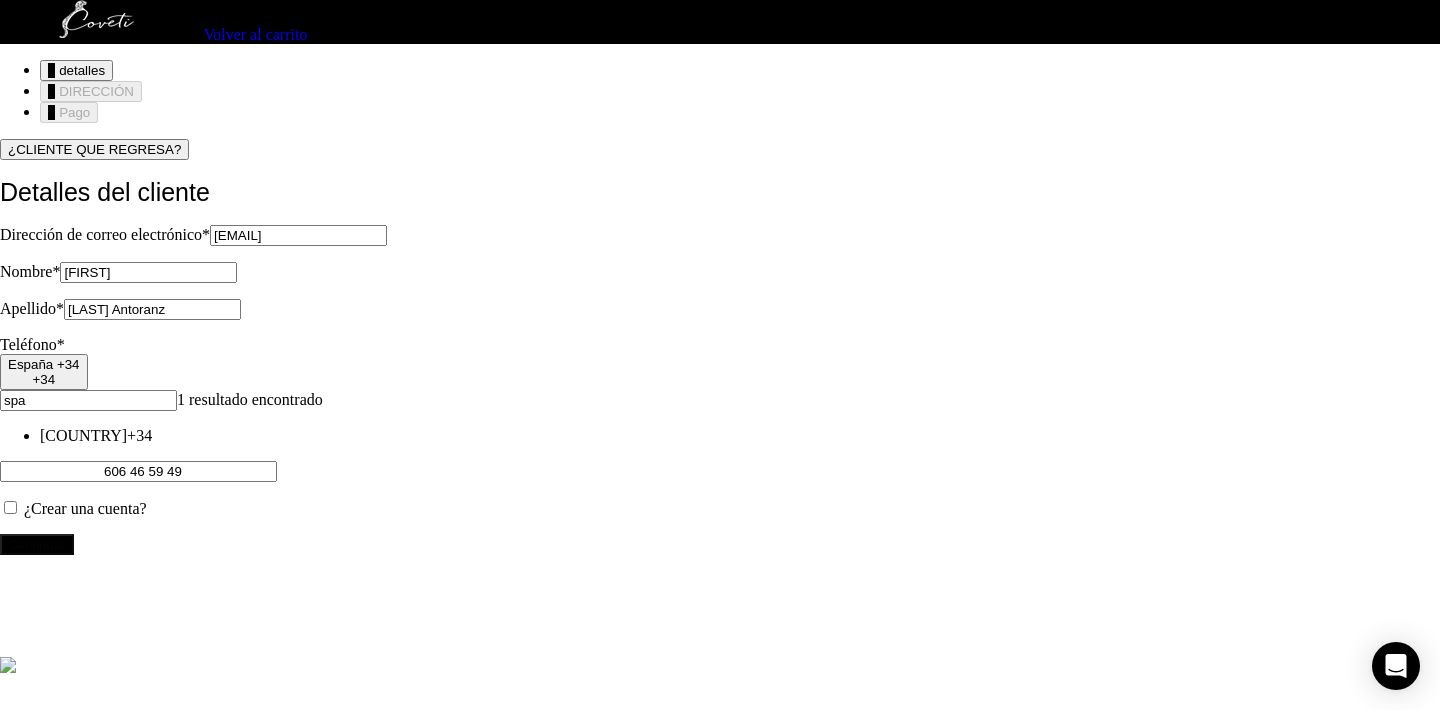 scroll, scrollTop: 0, scrollLeft: 0, axis: both 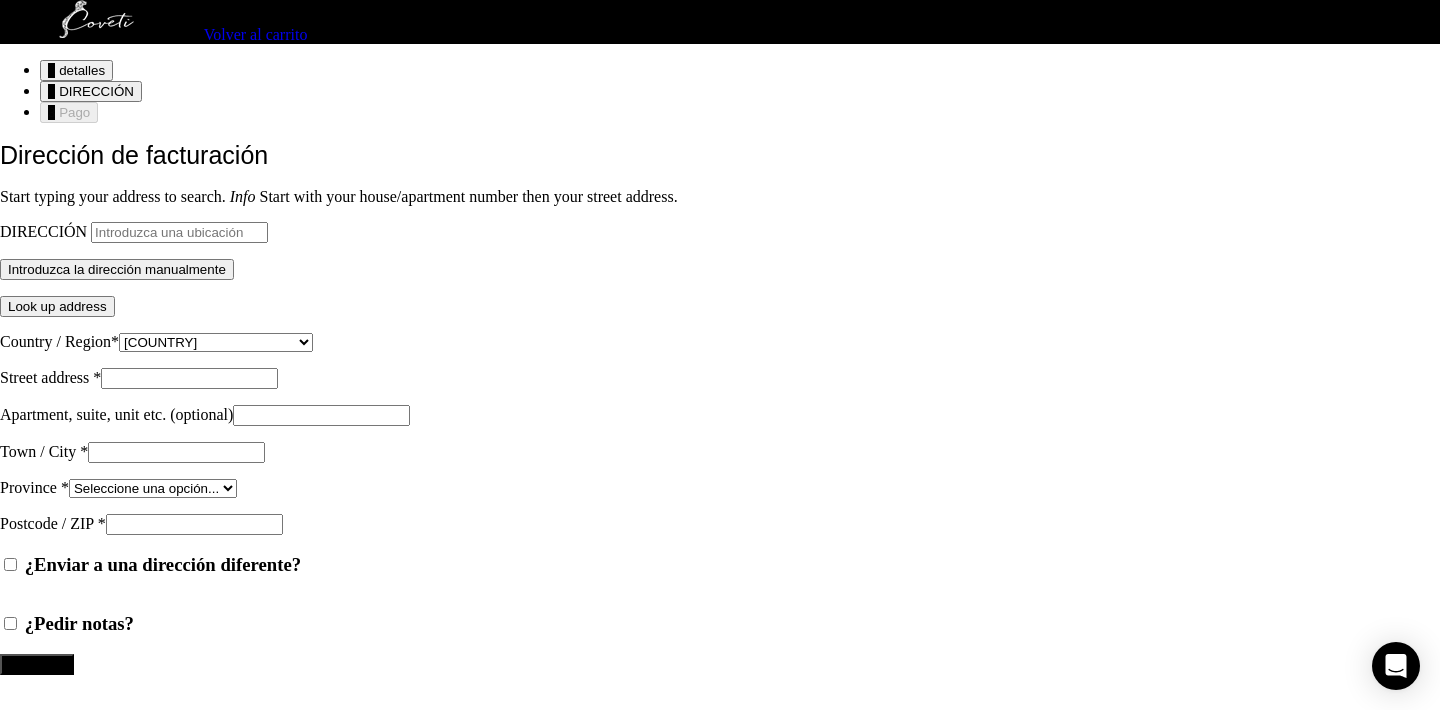 click on "DIRECCIÓN" at bounding box center [179, 232] 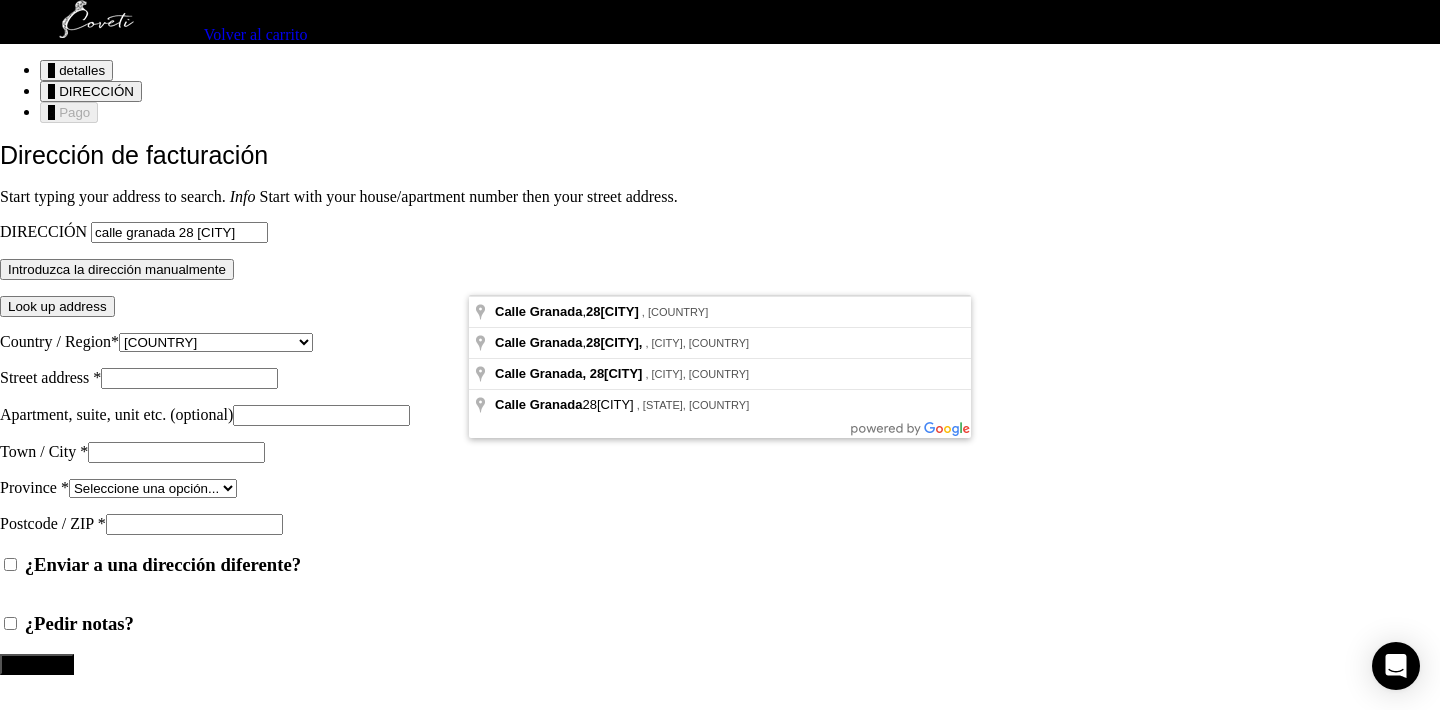 type on "Calle Granada, 28, Valladolid, España" 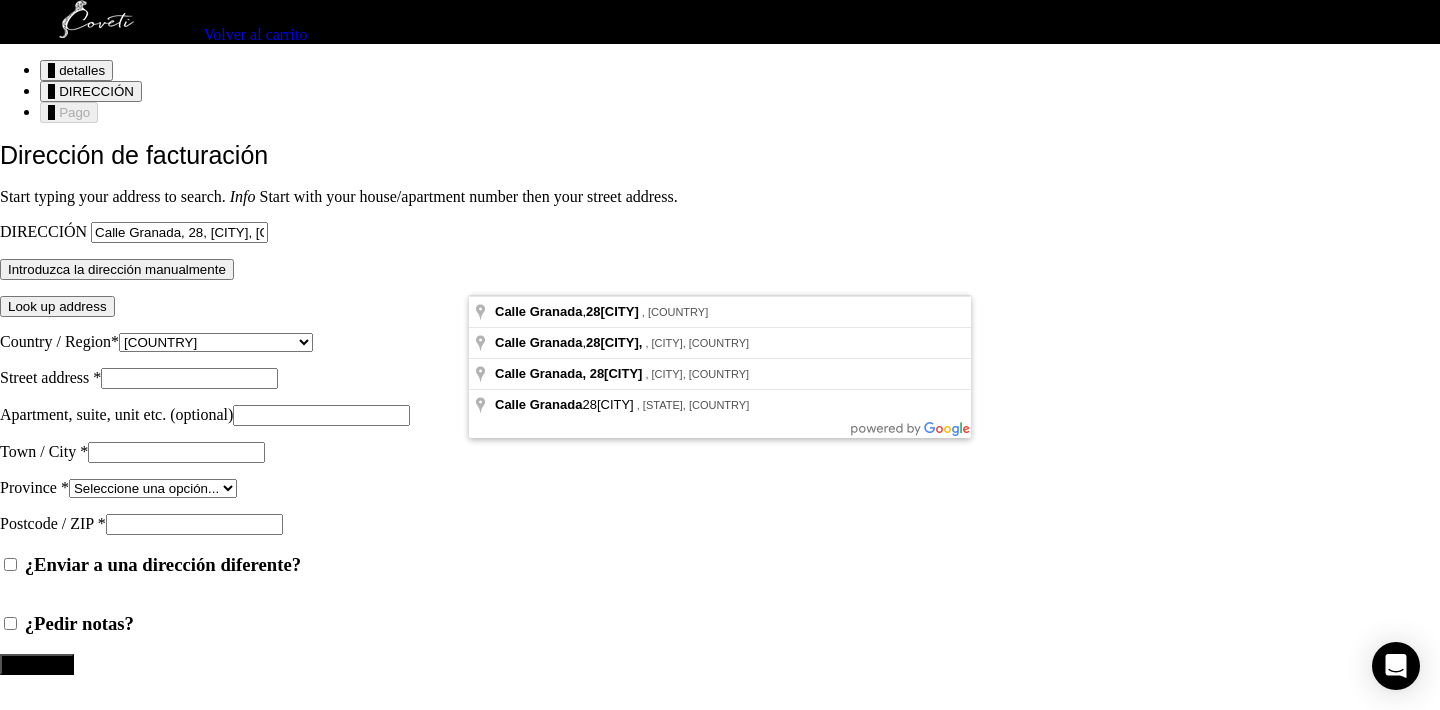select on "ES" 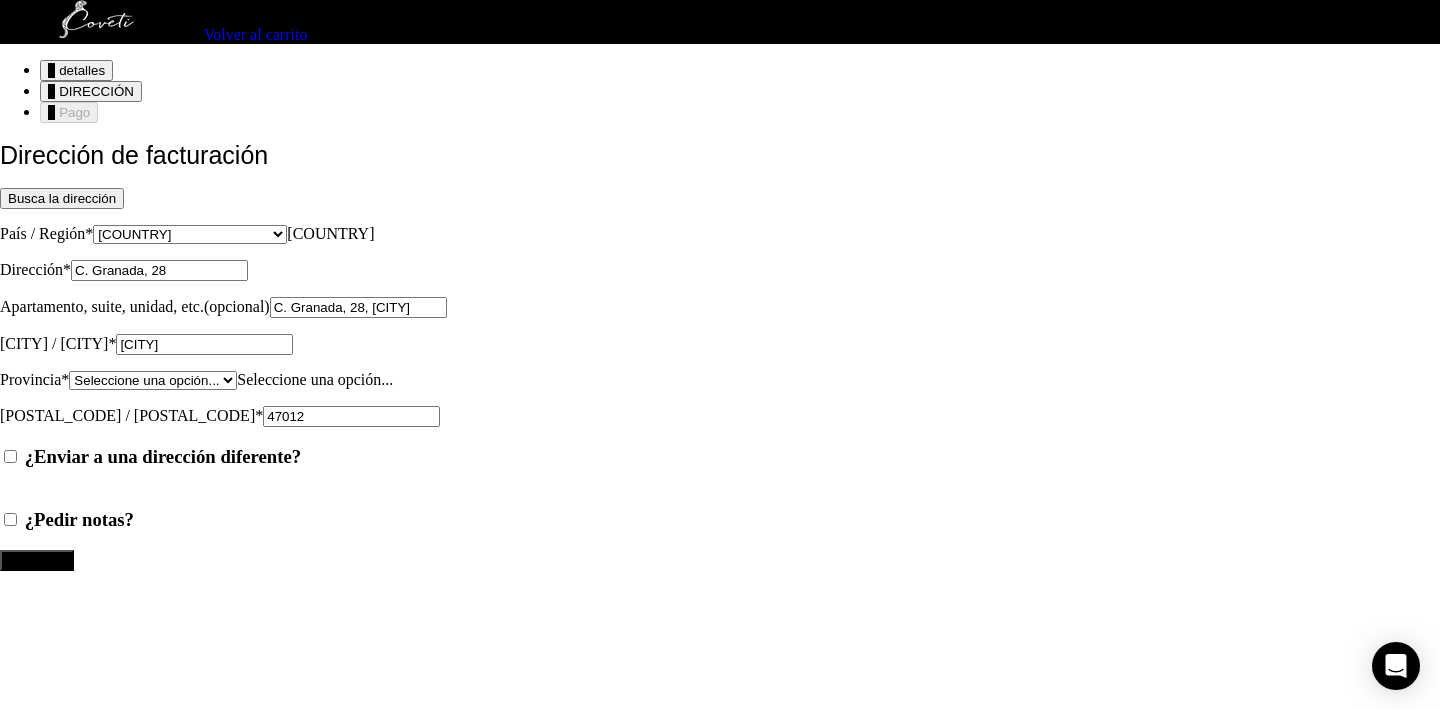 scroll, scrollTop: 232, scrollLeft: 0, axis: vertical 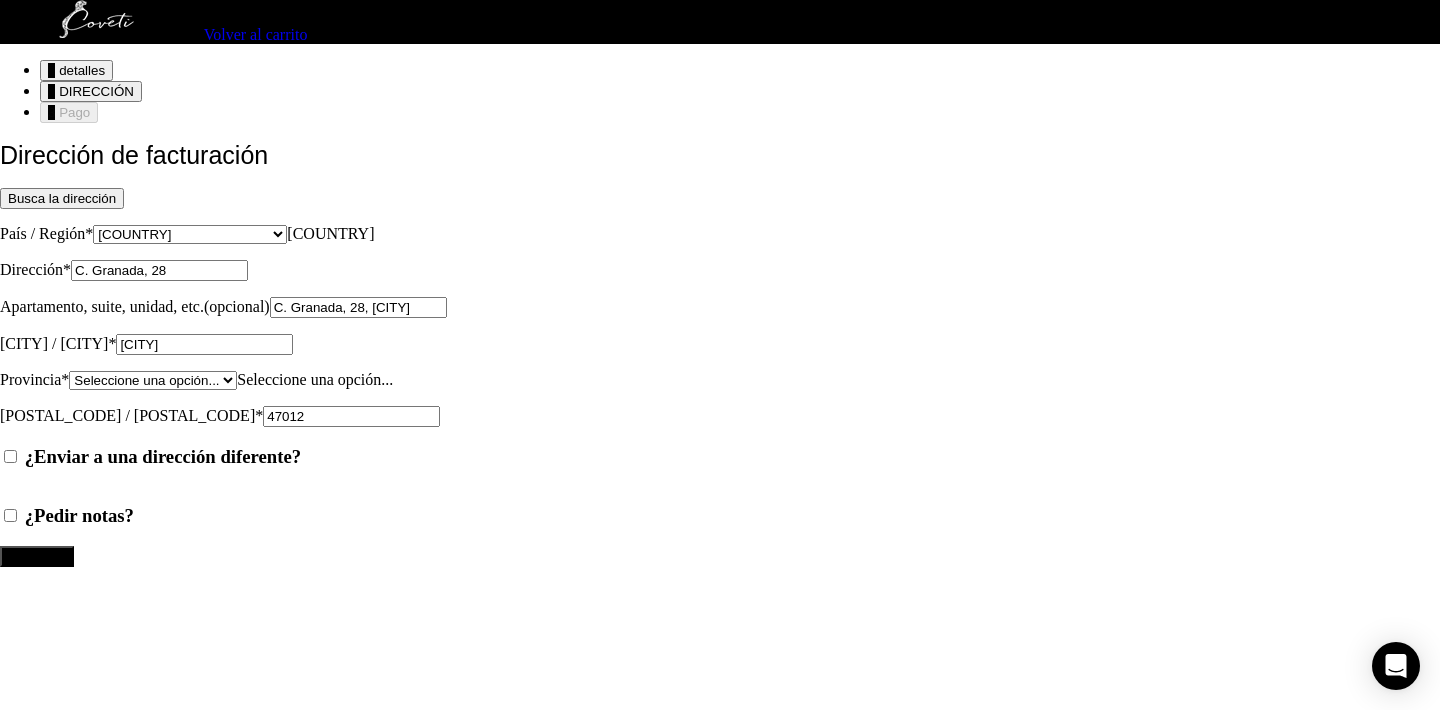 drag, startPoint x: 689, startPoint y: 301, endPoint x: 374, endPoint y: 303, distance: 315.00635 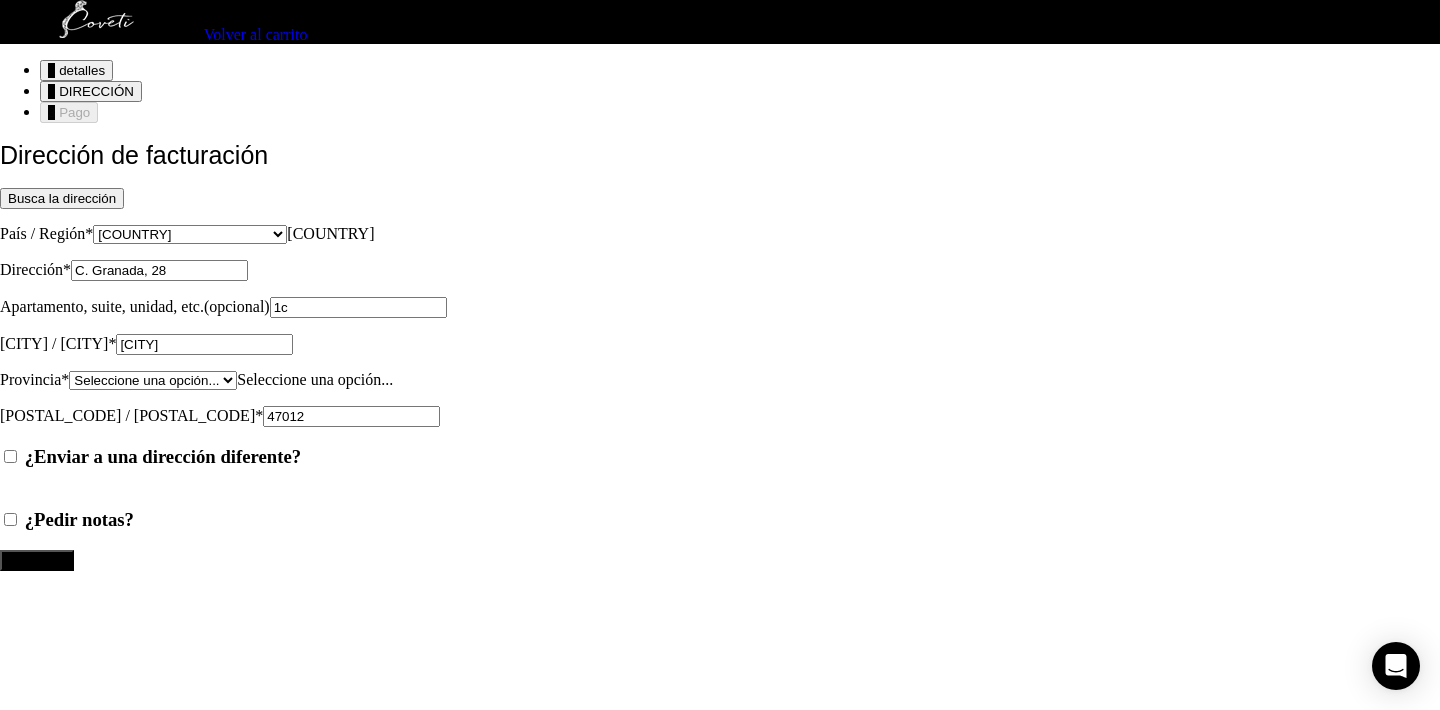 type on "1c" 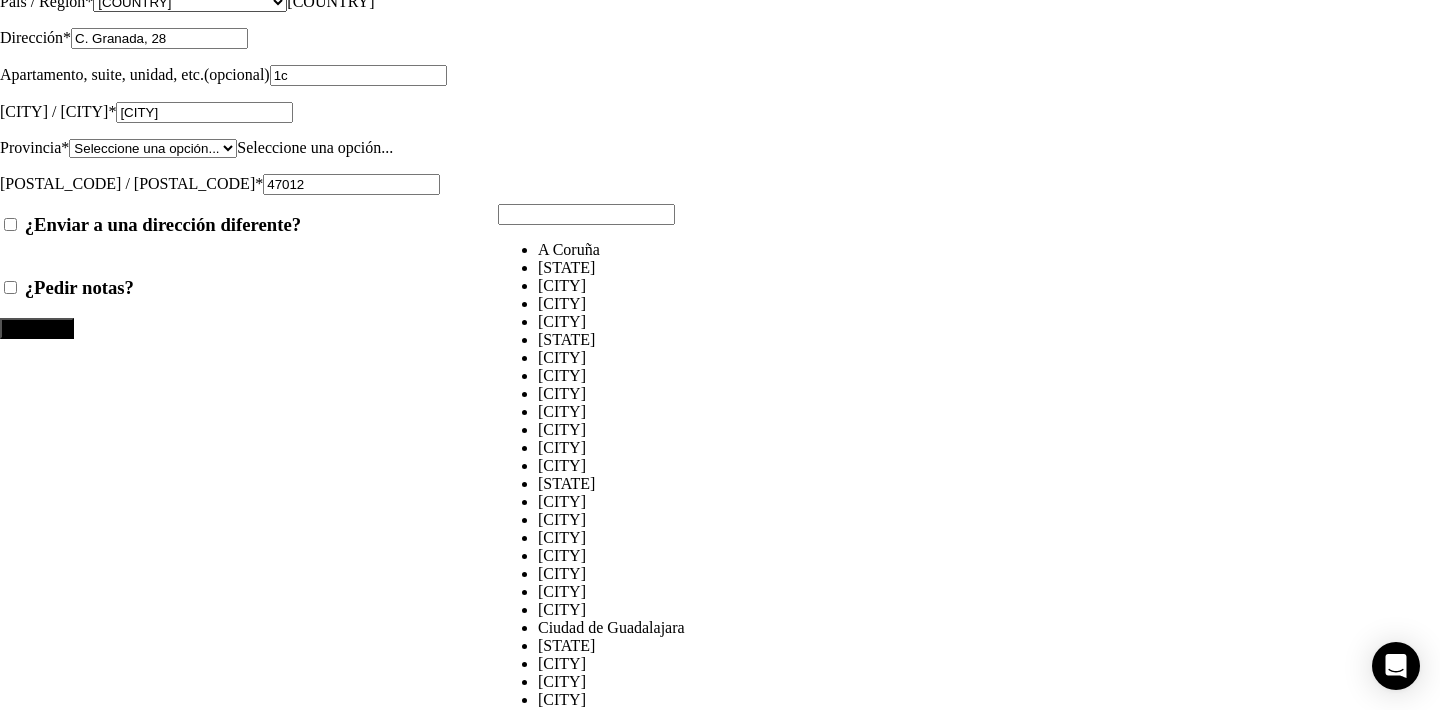 click on "Seleccione una opción..." at bounding box center [315, 147] 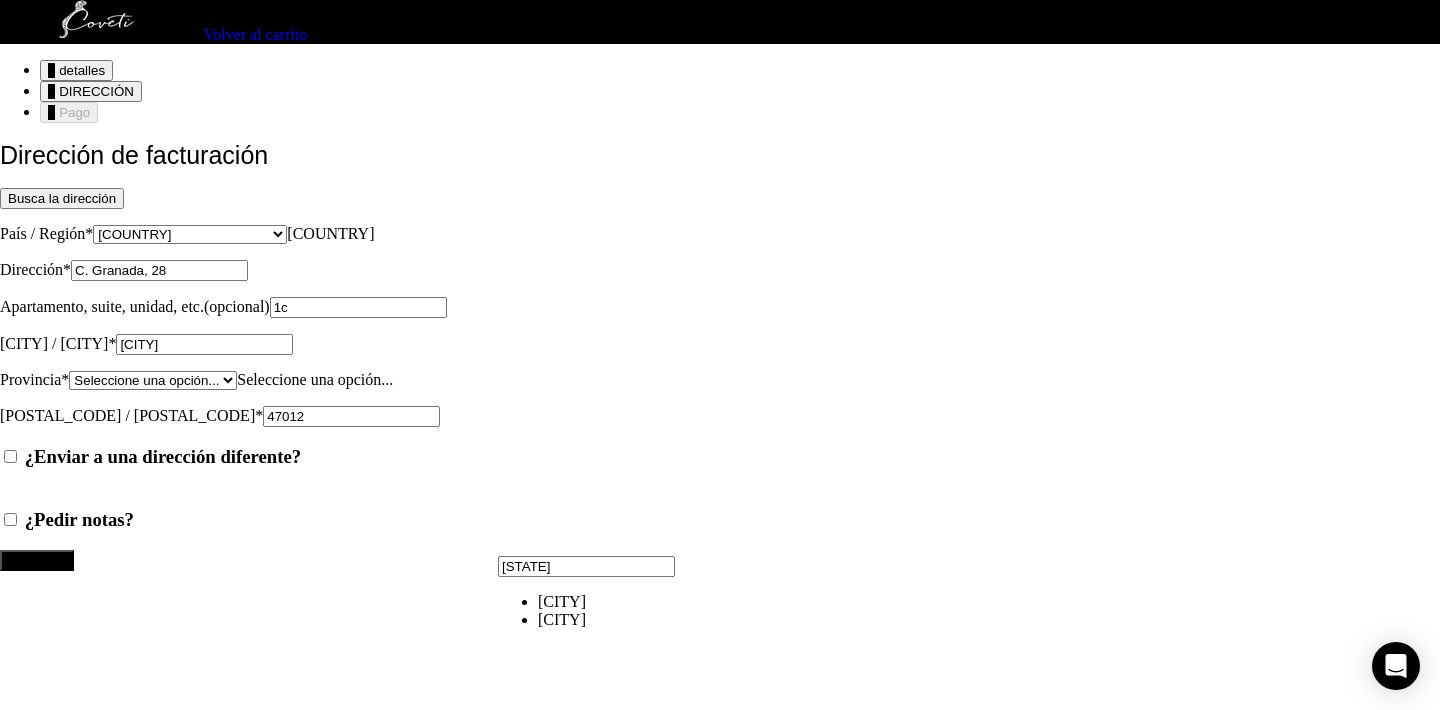 type on "vall" 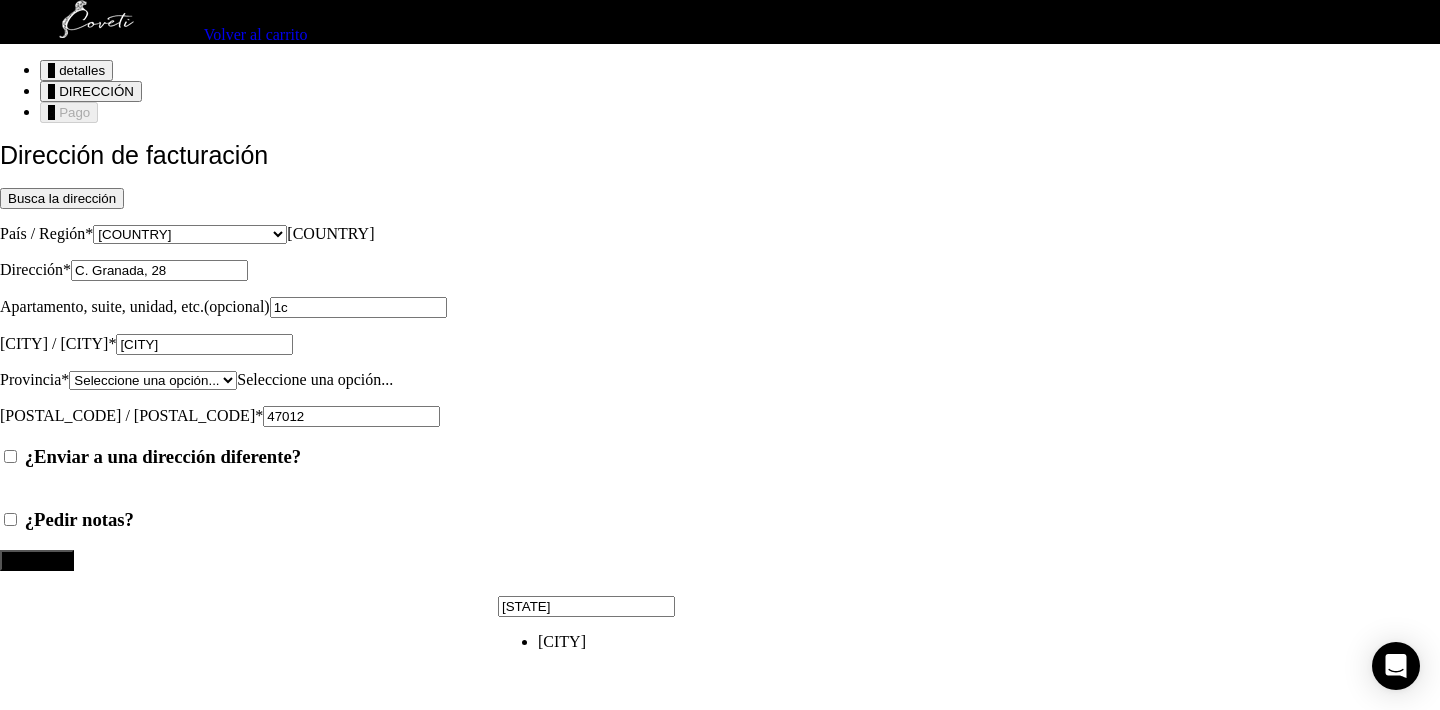 select on "VA" 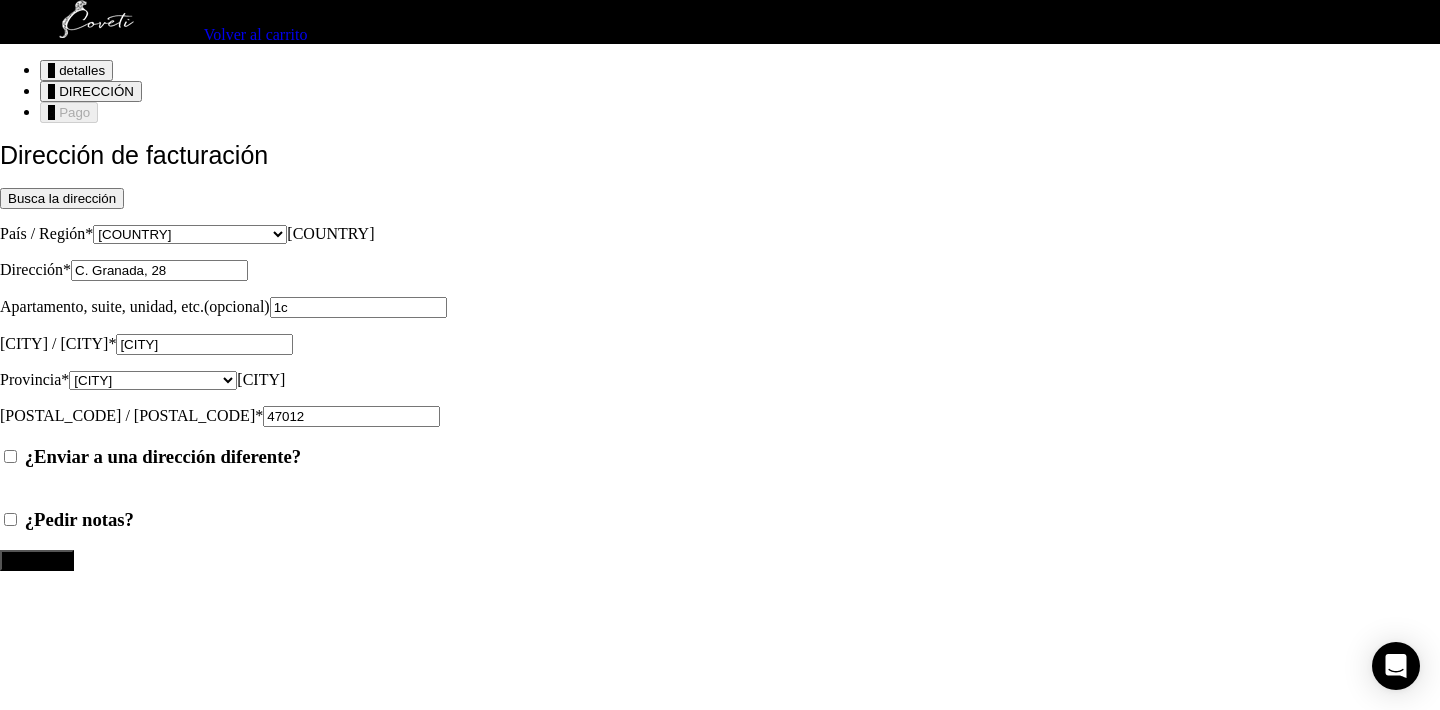 scroll, scrollTop: 485, scrollLeft: 0, axis: vertical 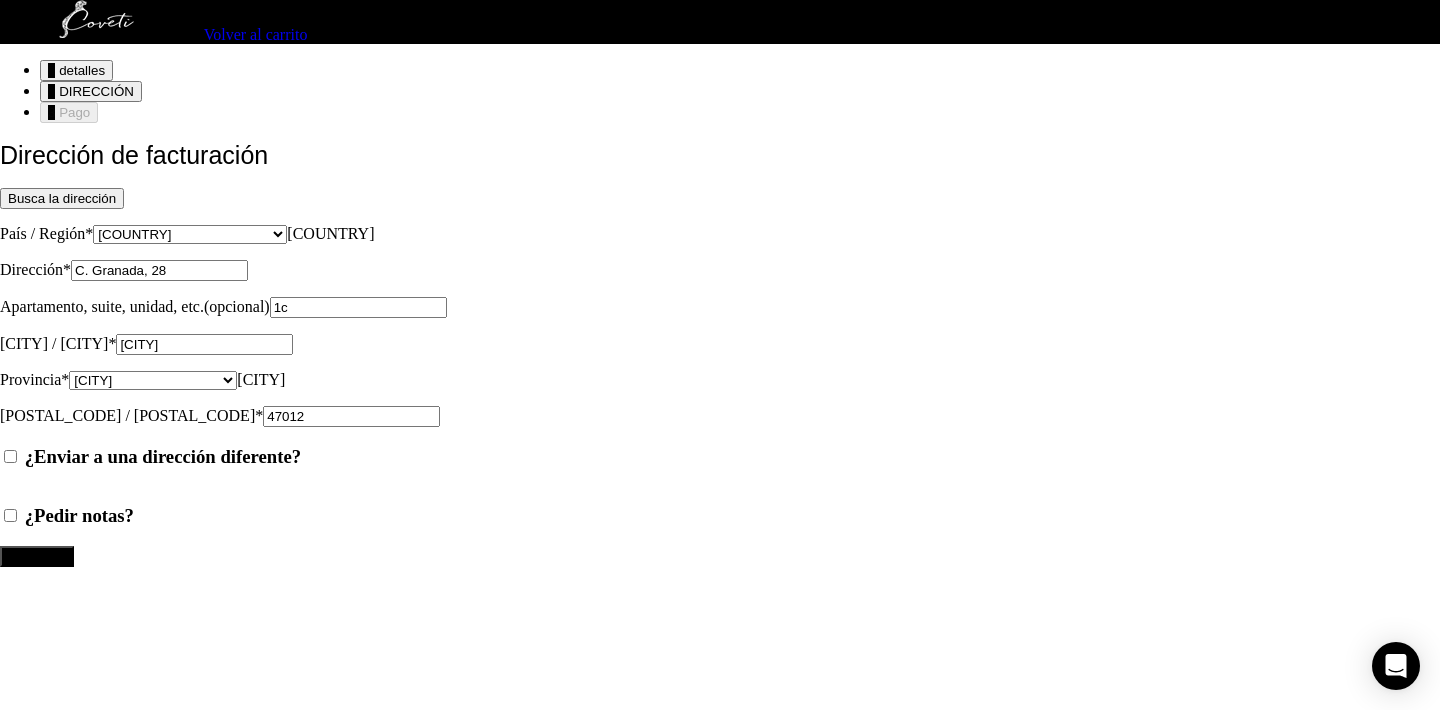 click on "Continuar" at bounding box center (37, 556) 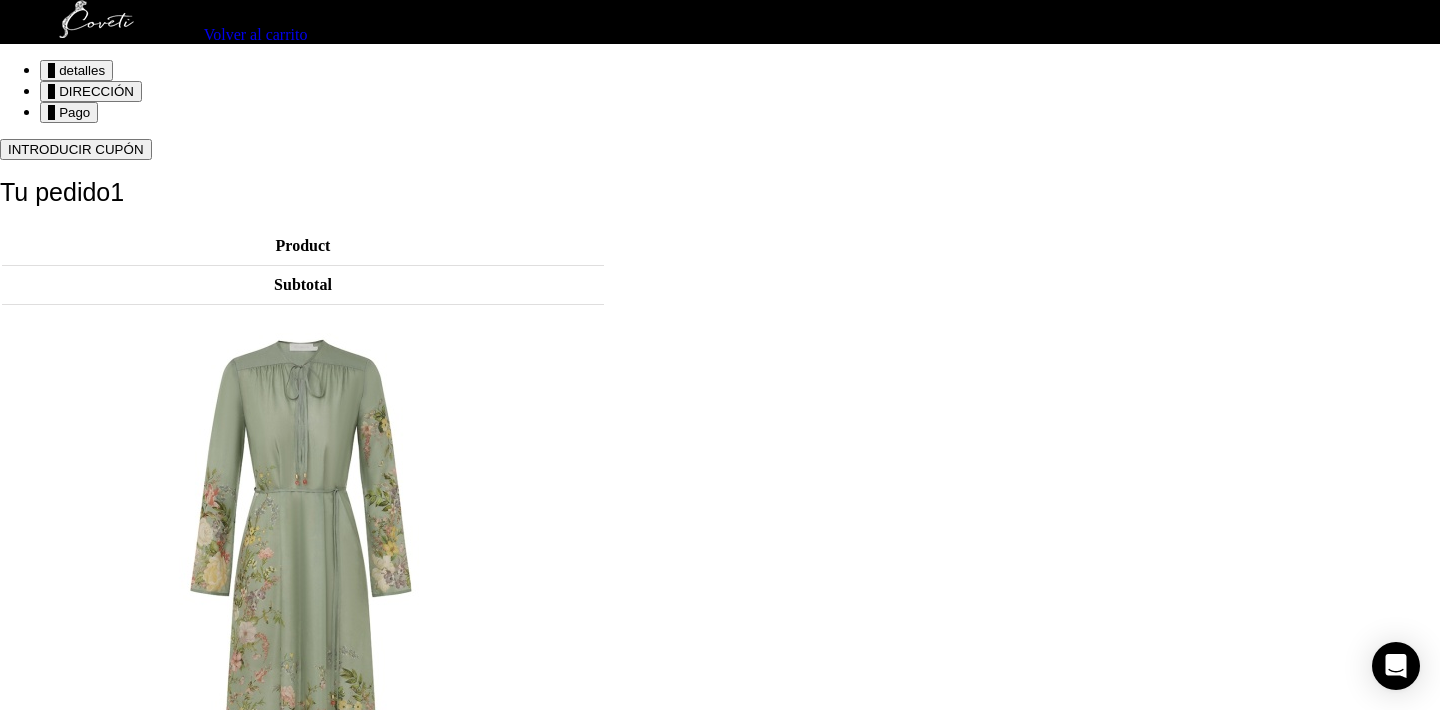 scroll, scrollTop: 0, scrollLeft: 1, axis: horizontal 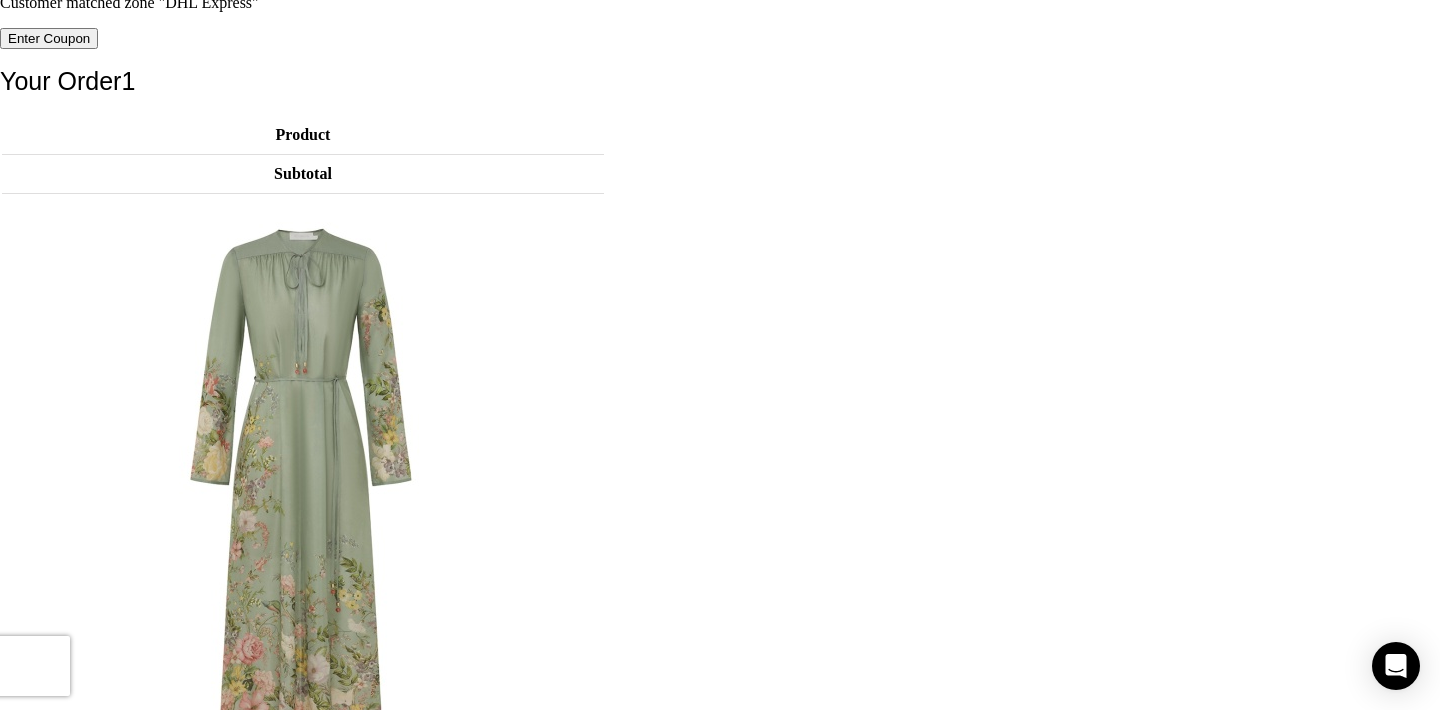 drag, startPoint x: 446, startPoint y: 327, endPoint x: 592, endPoint y: 332, distance: 146.08559 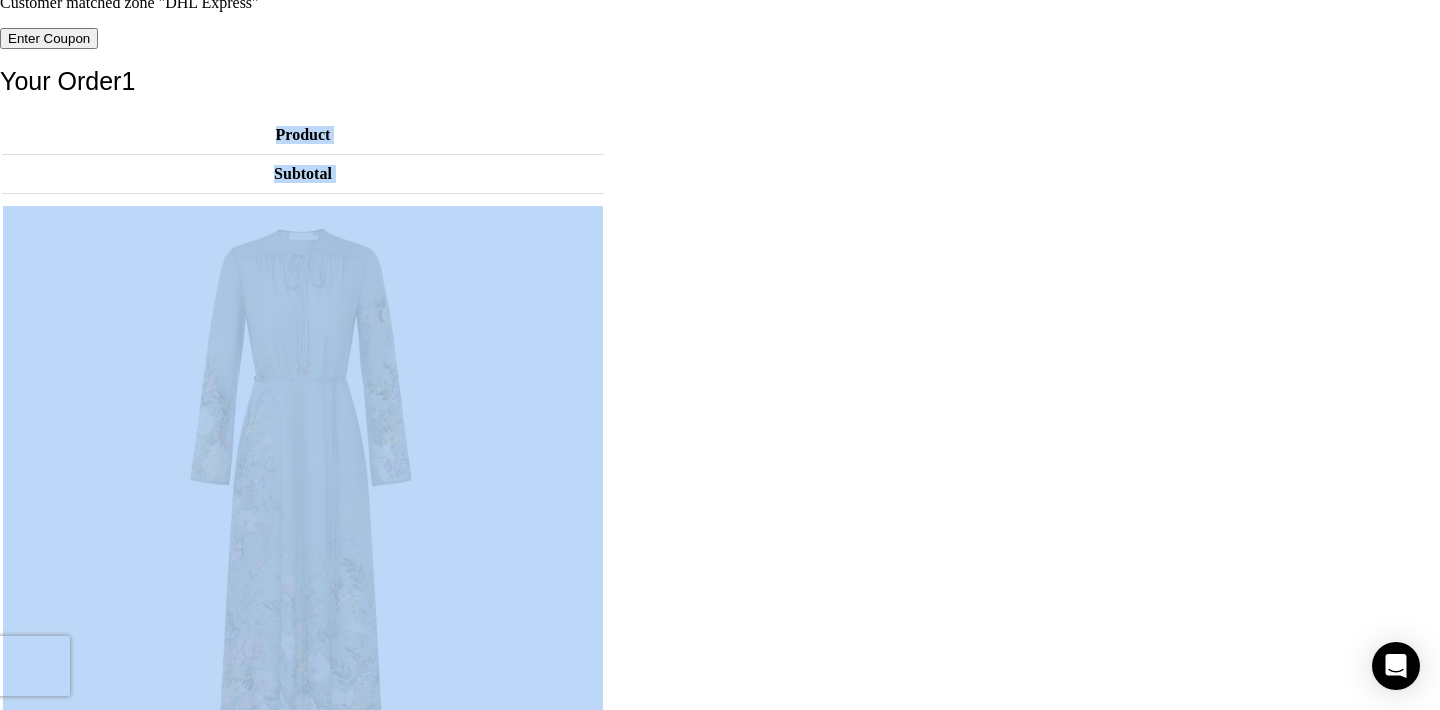 drag, startPoint x: 449, startPoint y: 318, endPoint x: 634, endPoint y: 326, distance: 185.1729 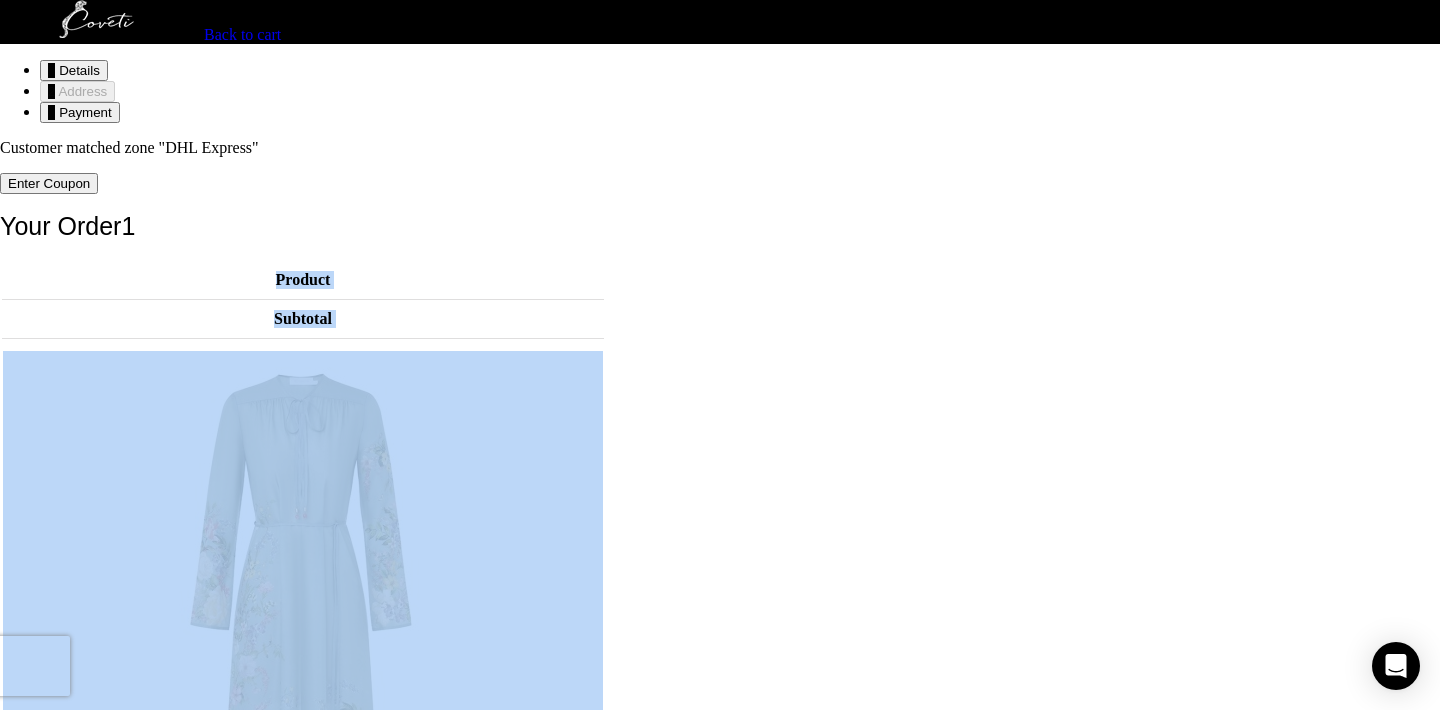 scroll, scrollTop: 0, scrollLeft: 0, axis: both 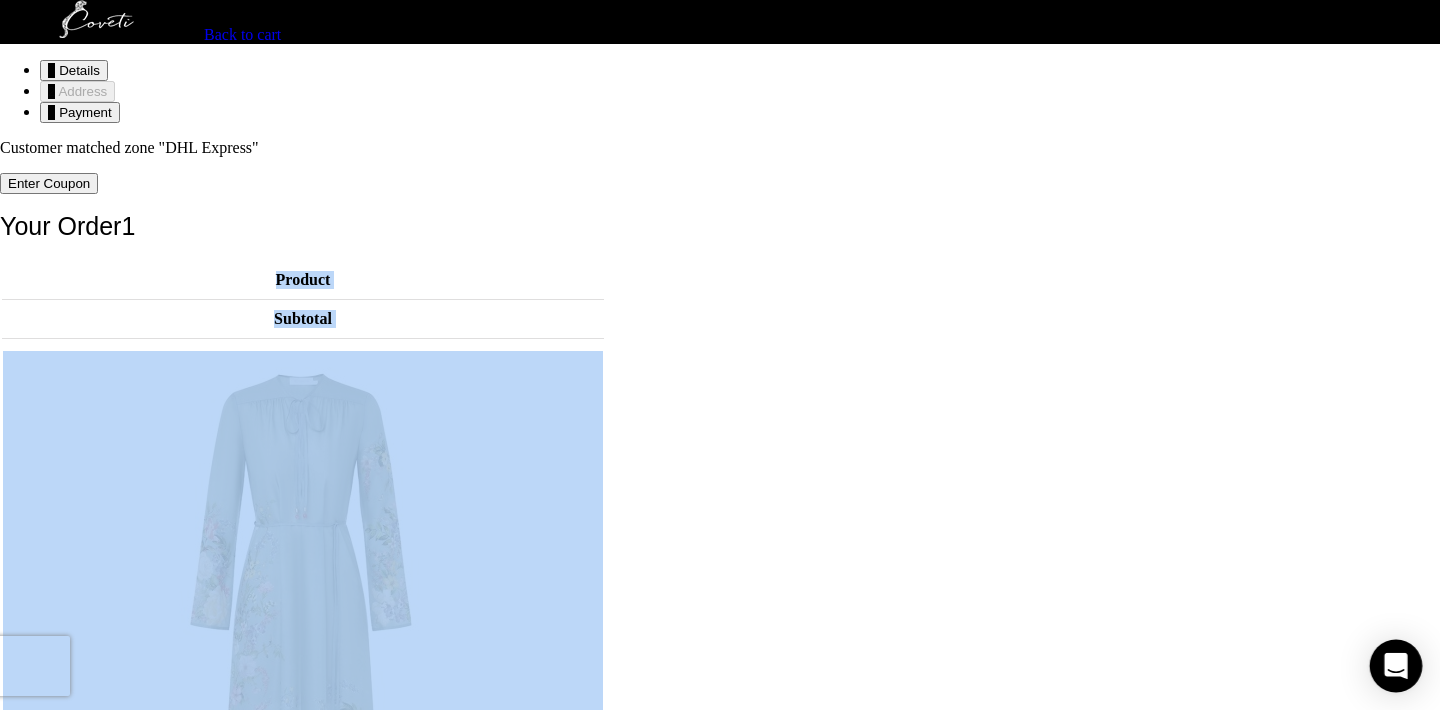 click 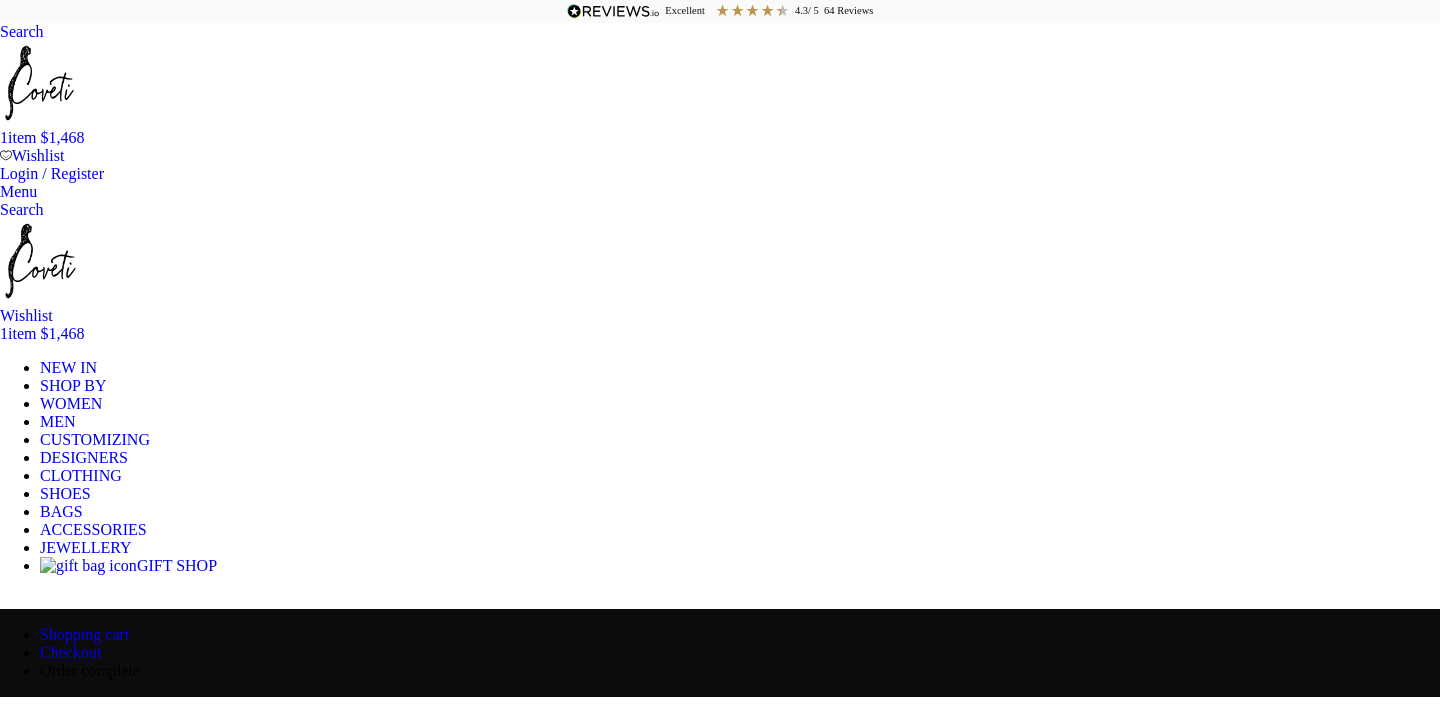 scroll, scrollTop: 0, scrollLeft: 0, axis: both 